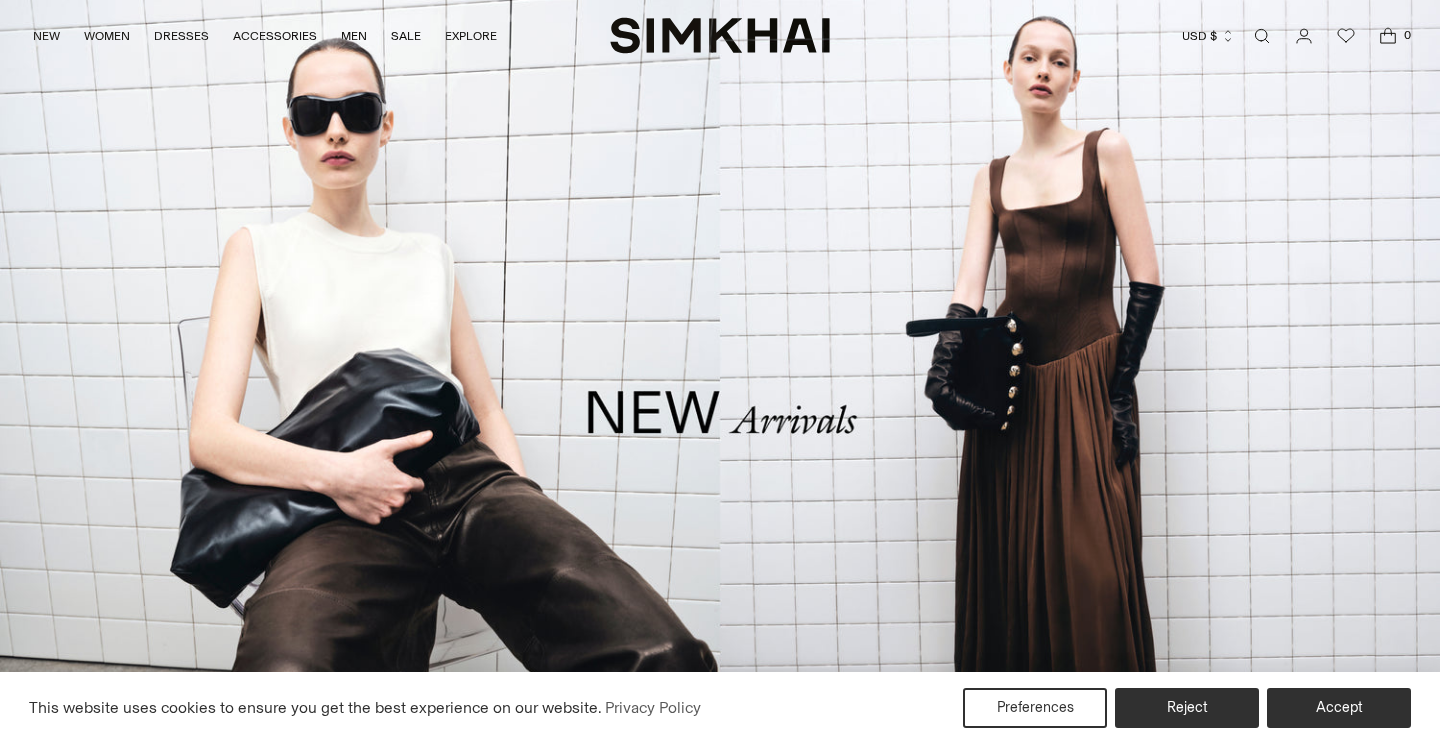 scroll, scrollTop: 0, scrollLeft: 0, axis: both 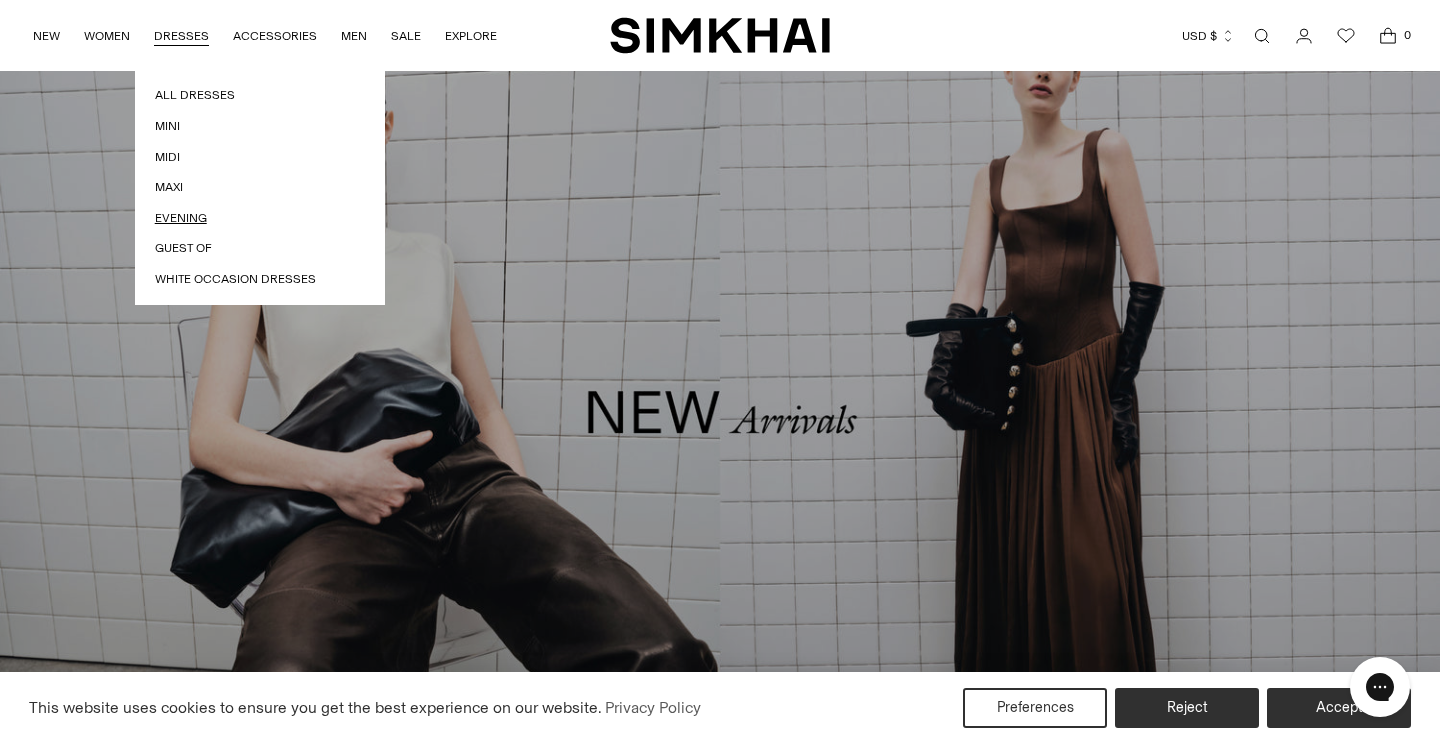 click on "Evening" at bounding box center (260, 218) 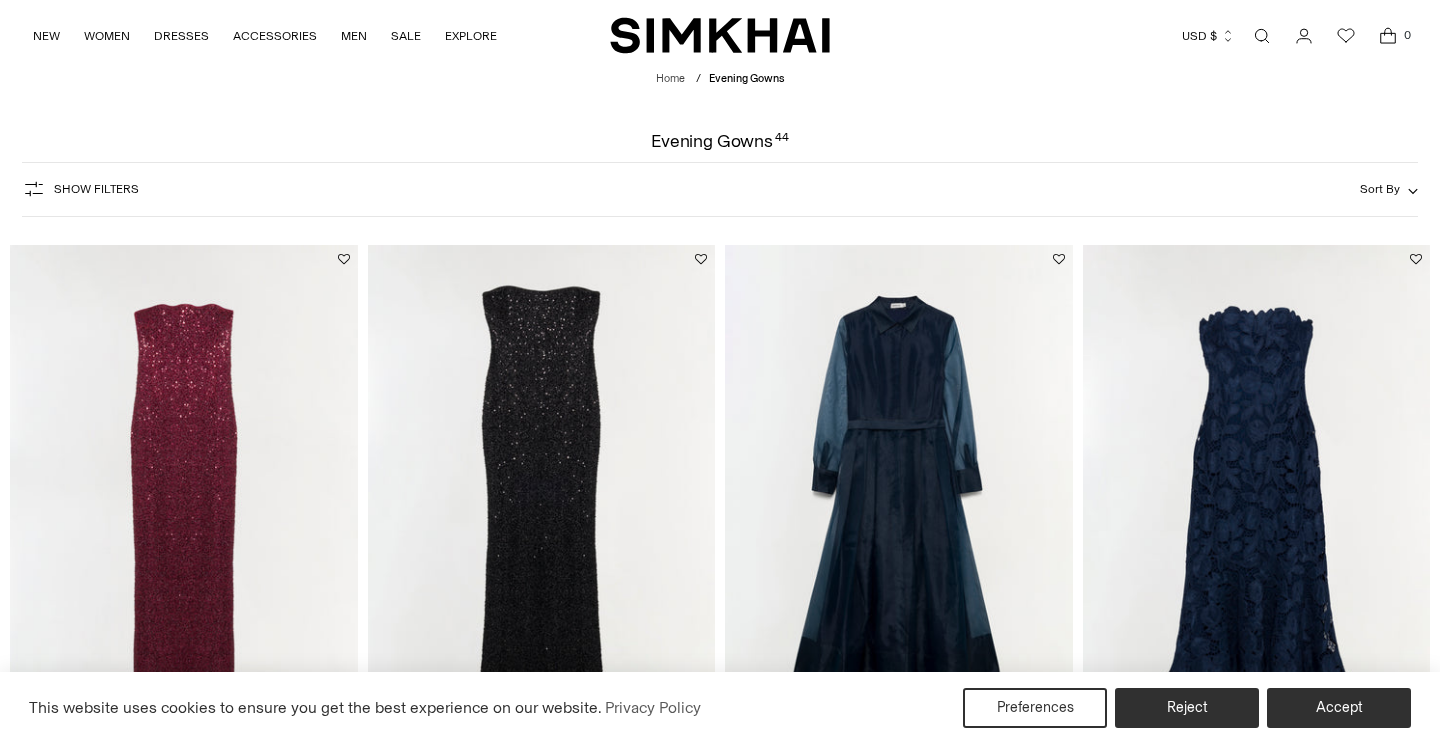 scroll, scrollTop: 0, scrollLeft: 0, axis: both 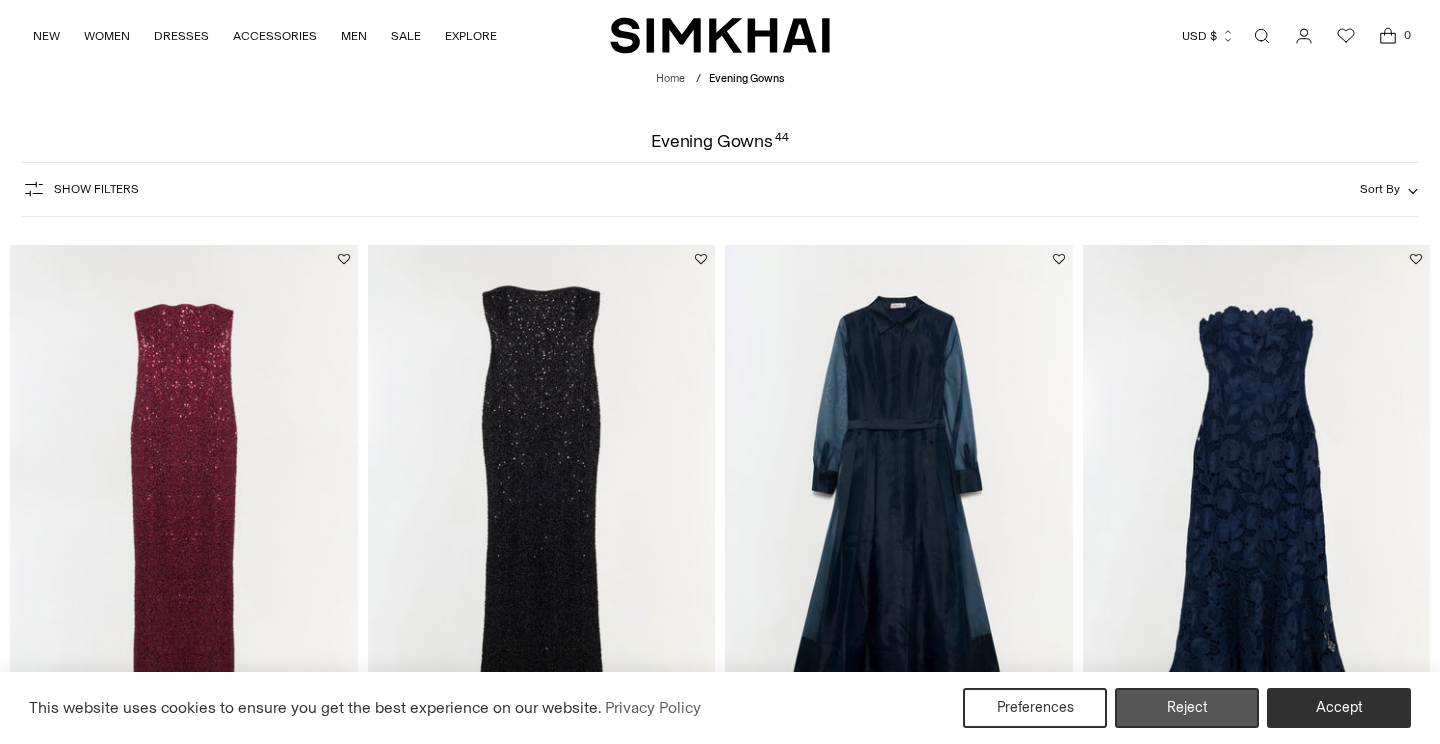 click on "Reject" at bounding box center (1187, 708) 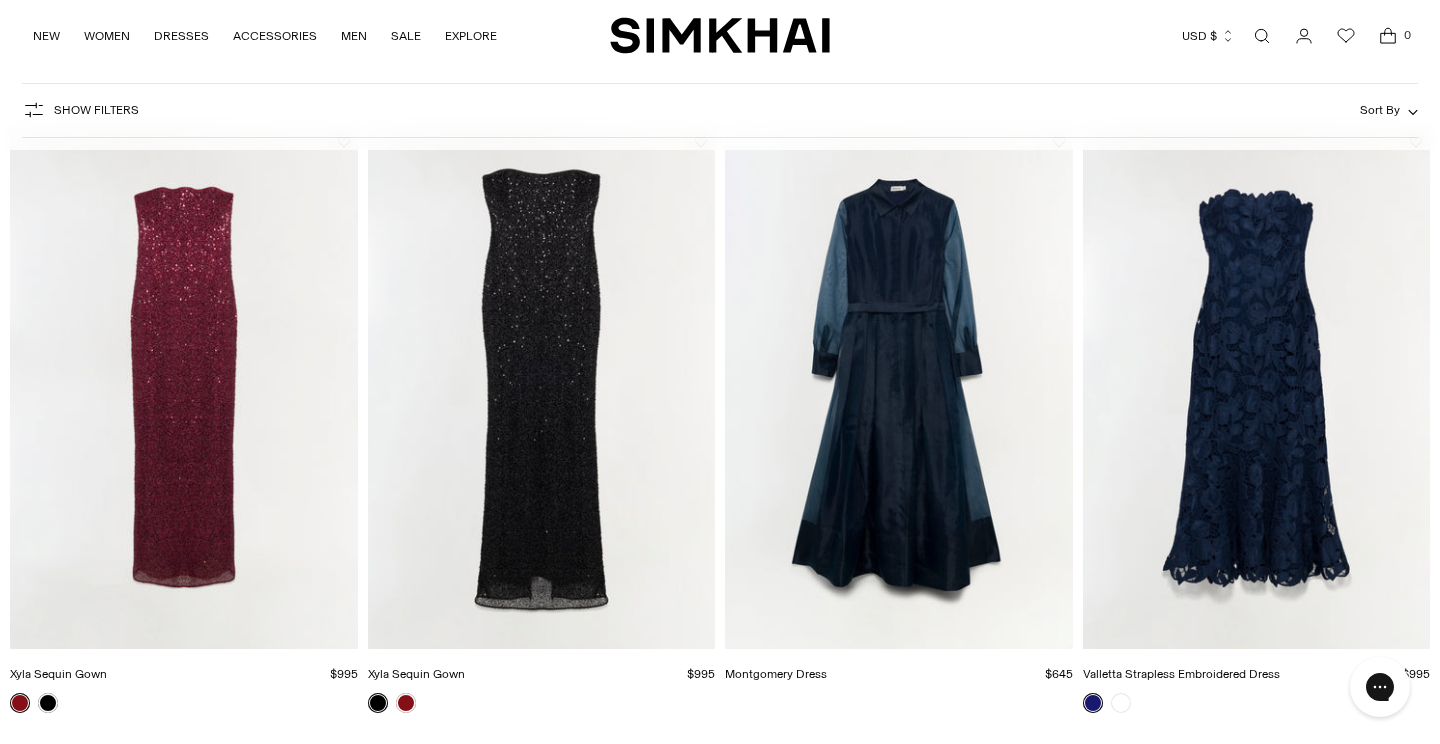 scroll, scrollTop: 121, scrollLeft: 0, axis: vertical 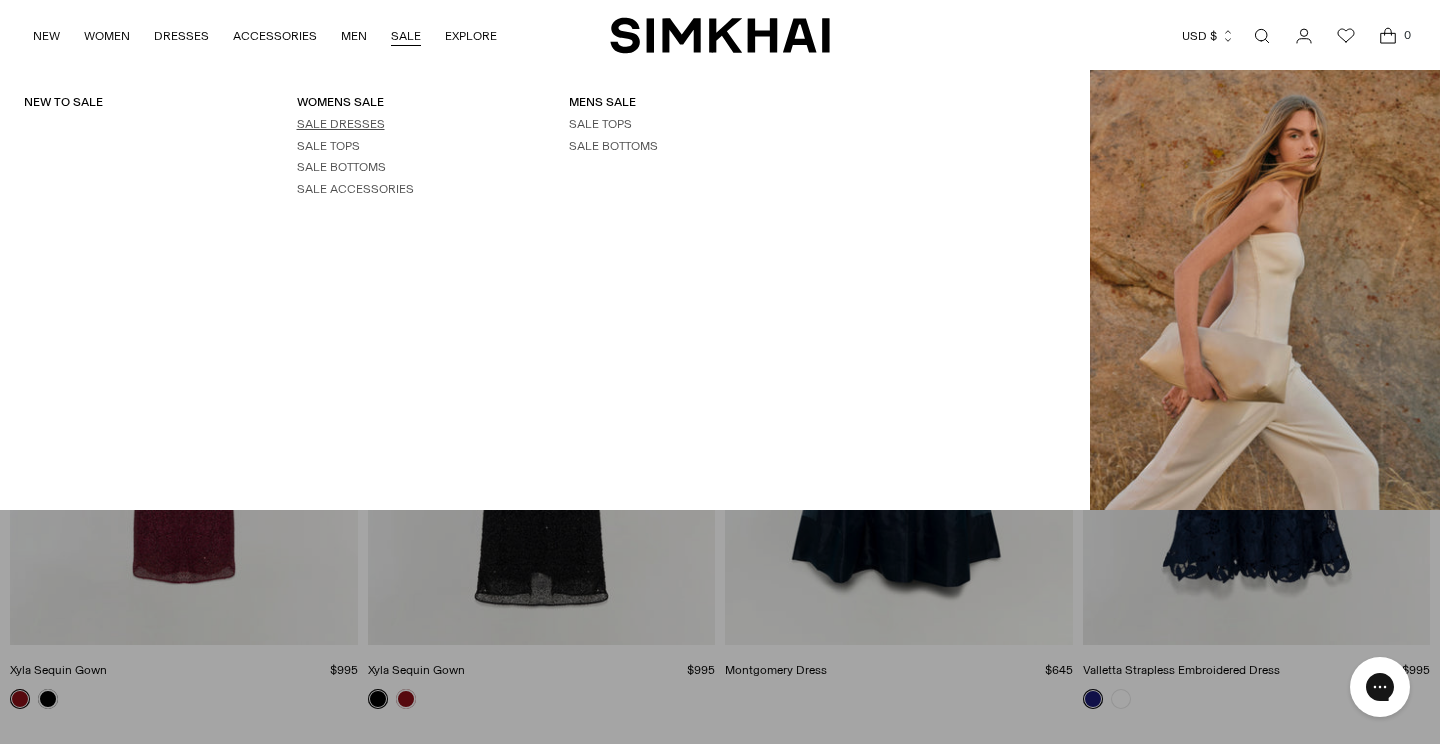 click on "SALE DRESSES" at bounding box center (341, 124) 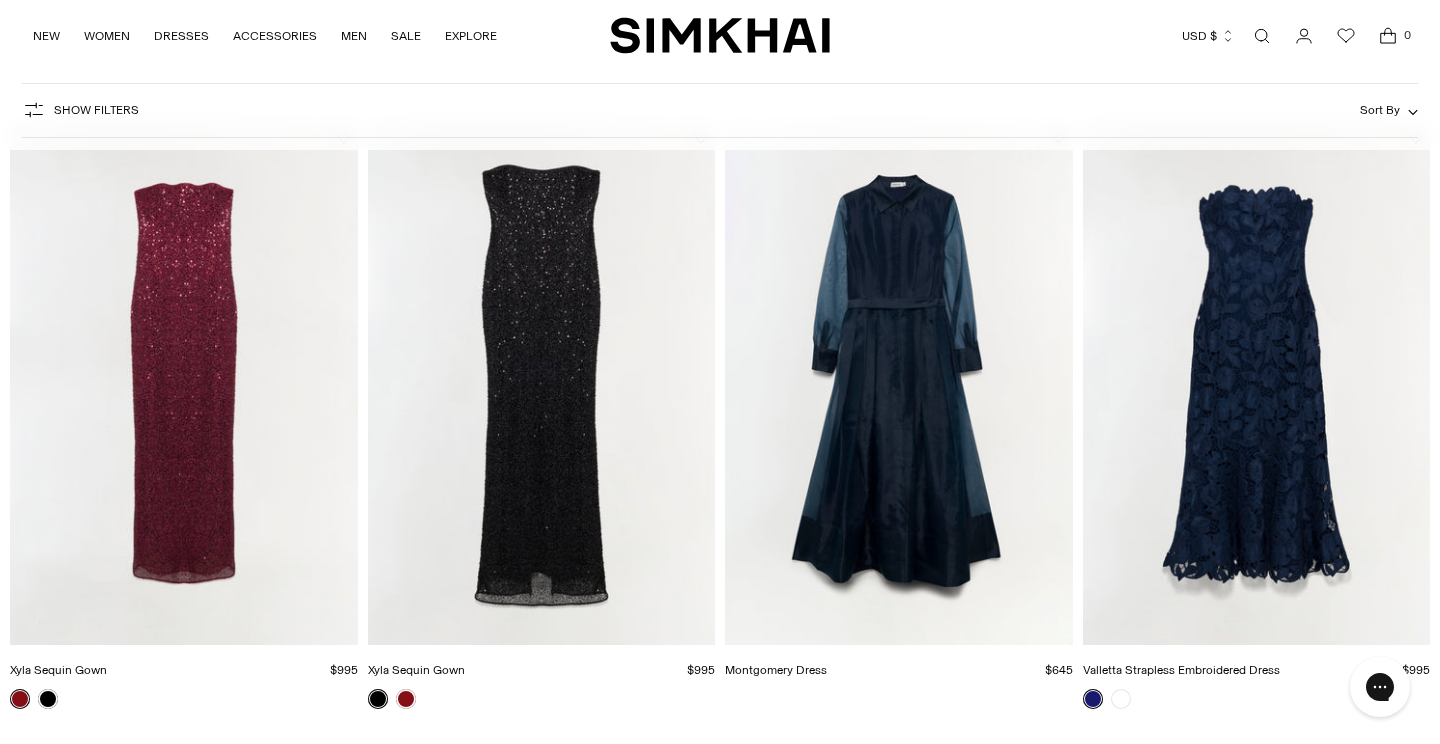 click at bounding box center (0, 0) 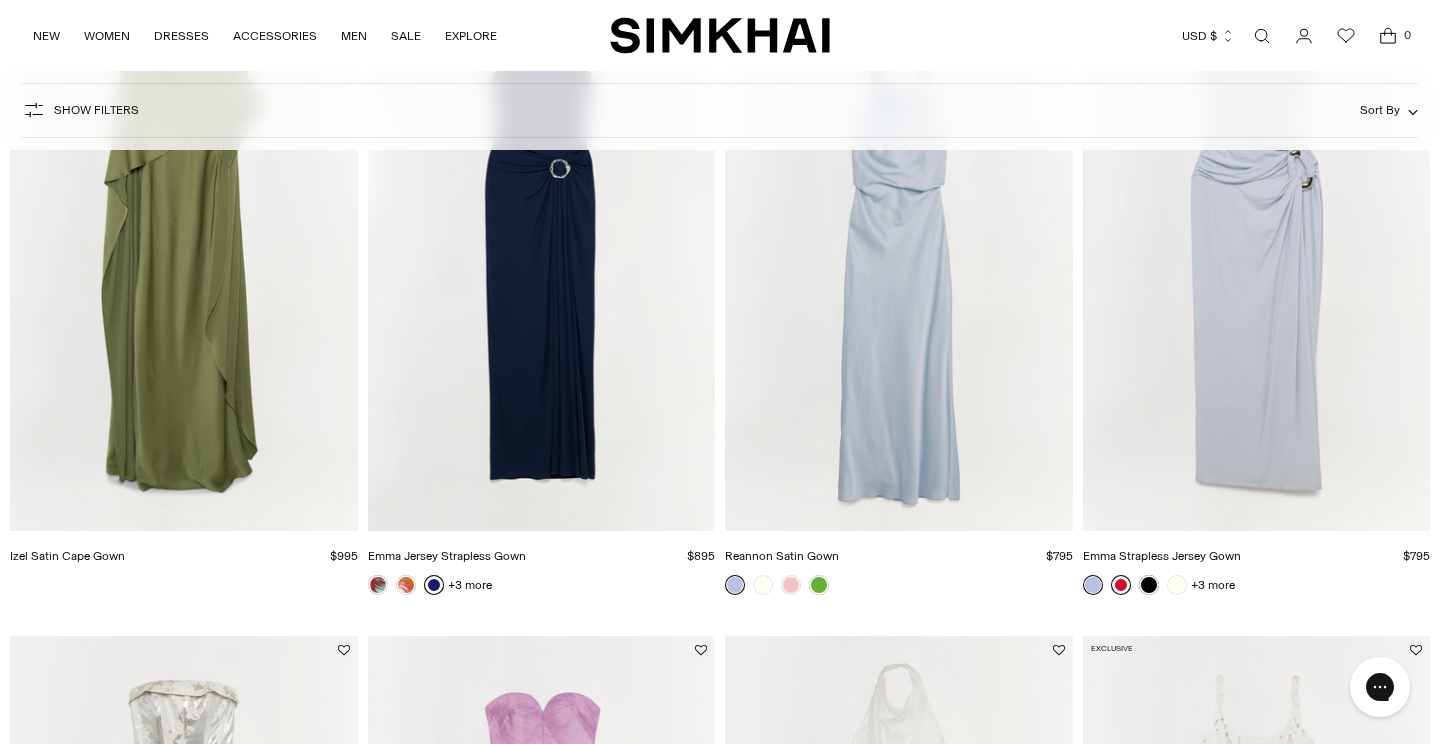 scroll, scrollTop: 741, scrollLeft: 0, axis: vertical 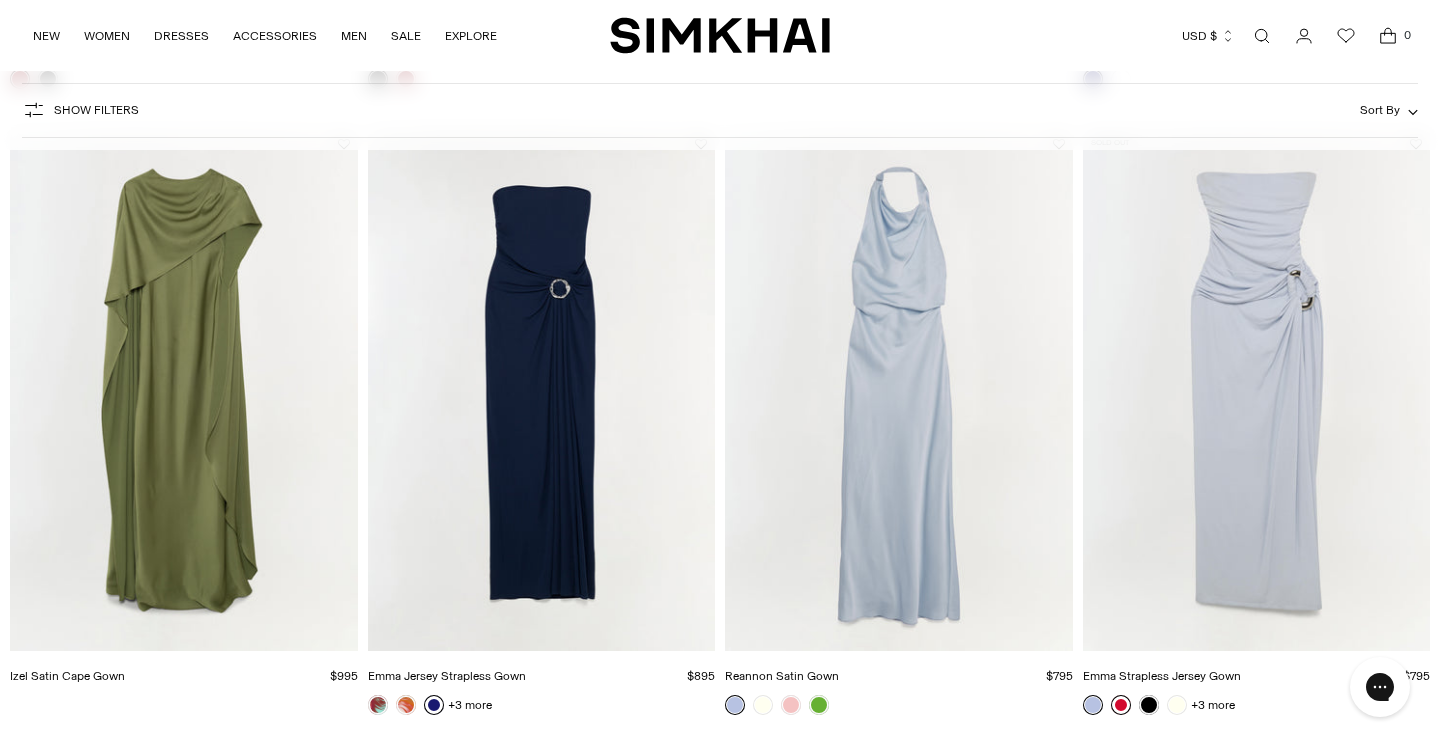 click at bounding box center (0, 0) 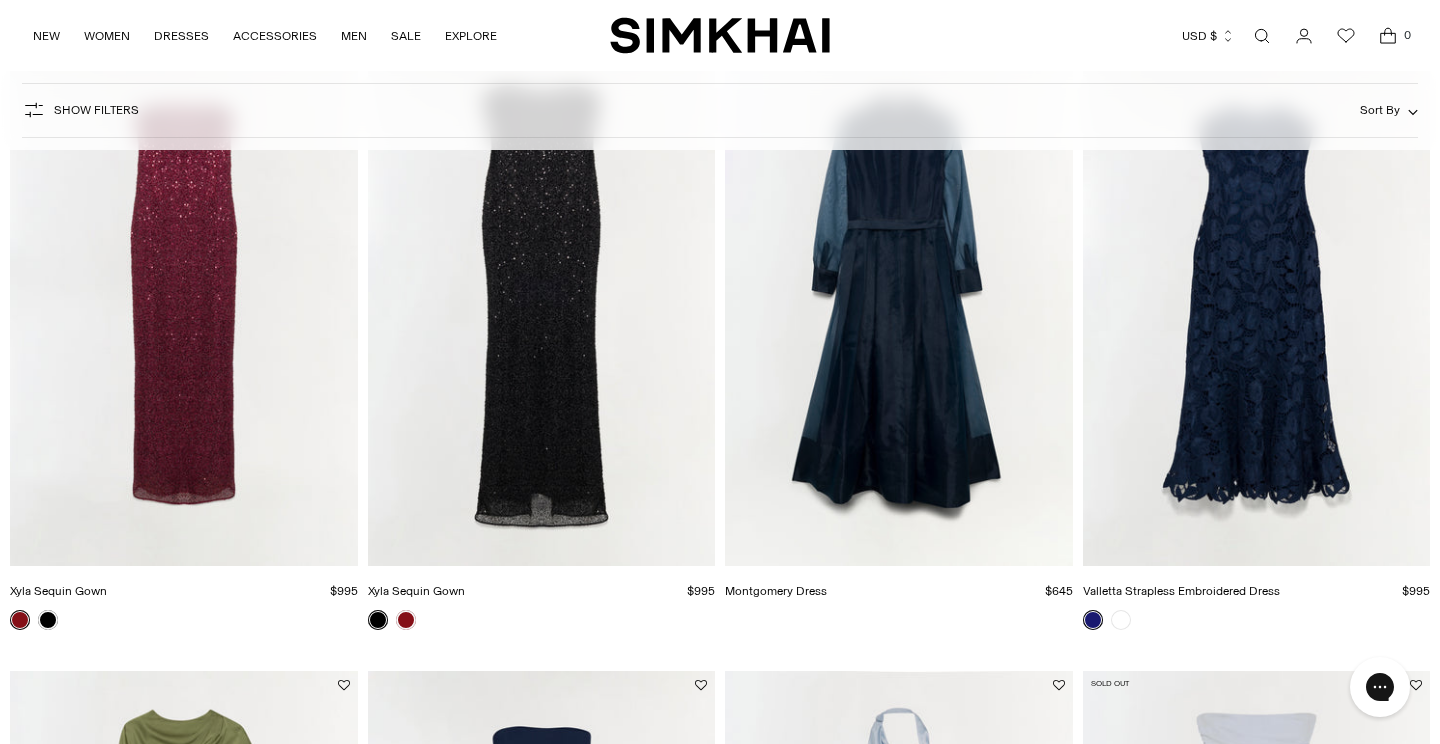 scroll, scrollTop: 204, scrollLeft: 0, axis: vertical 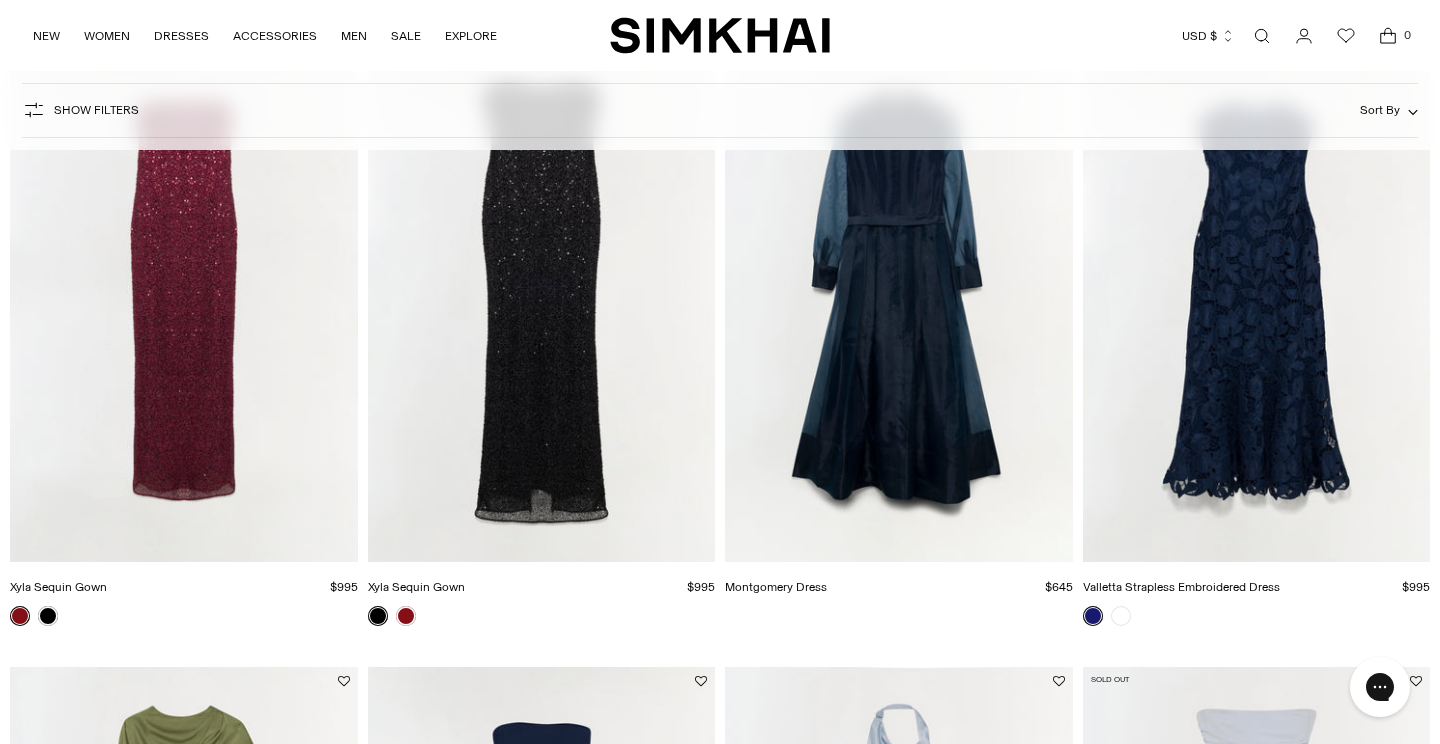 click at bounding box center (0, 0) 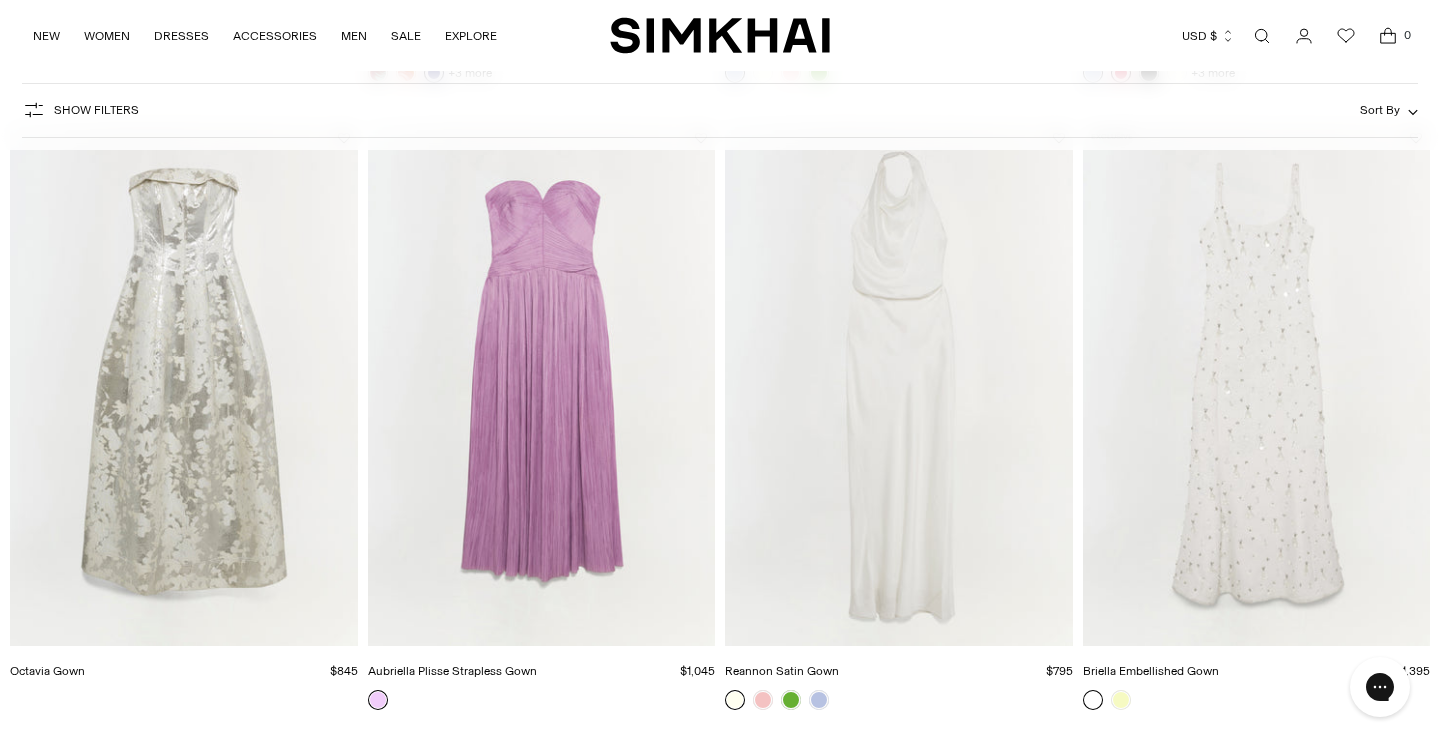 scroll, scrollTop: 1374, scrollLeft: 0, axis: vertical 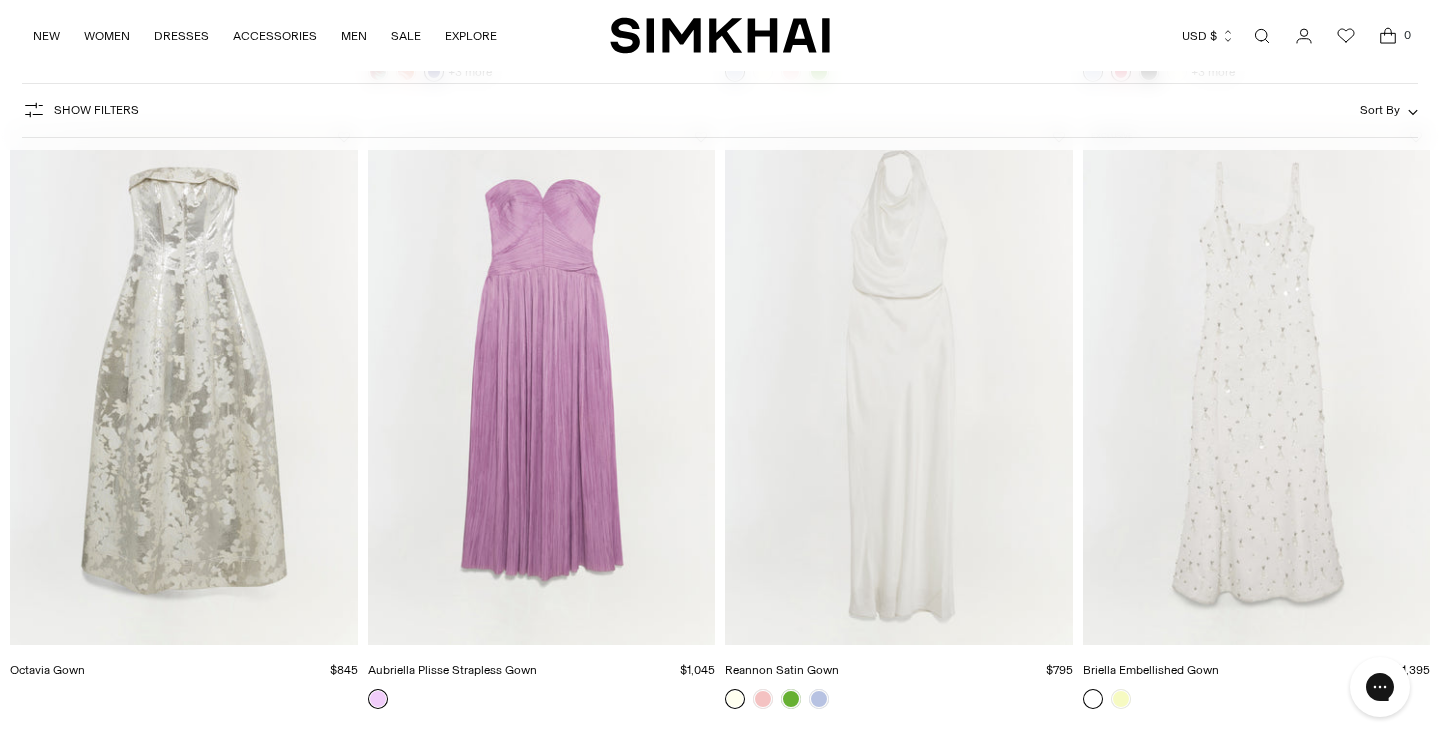 click at bounding box center (0, 0) 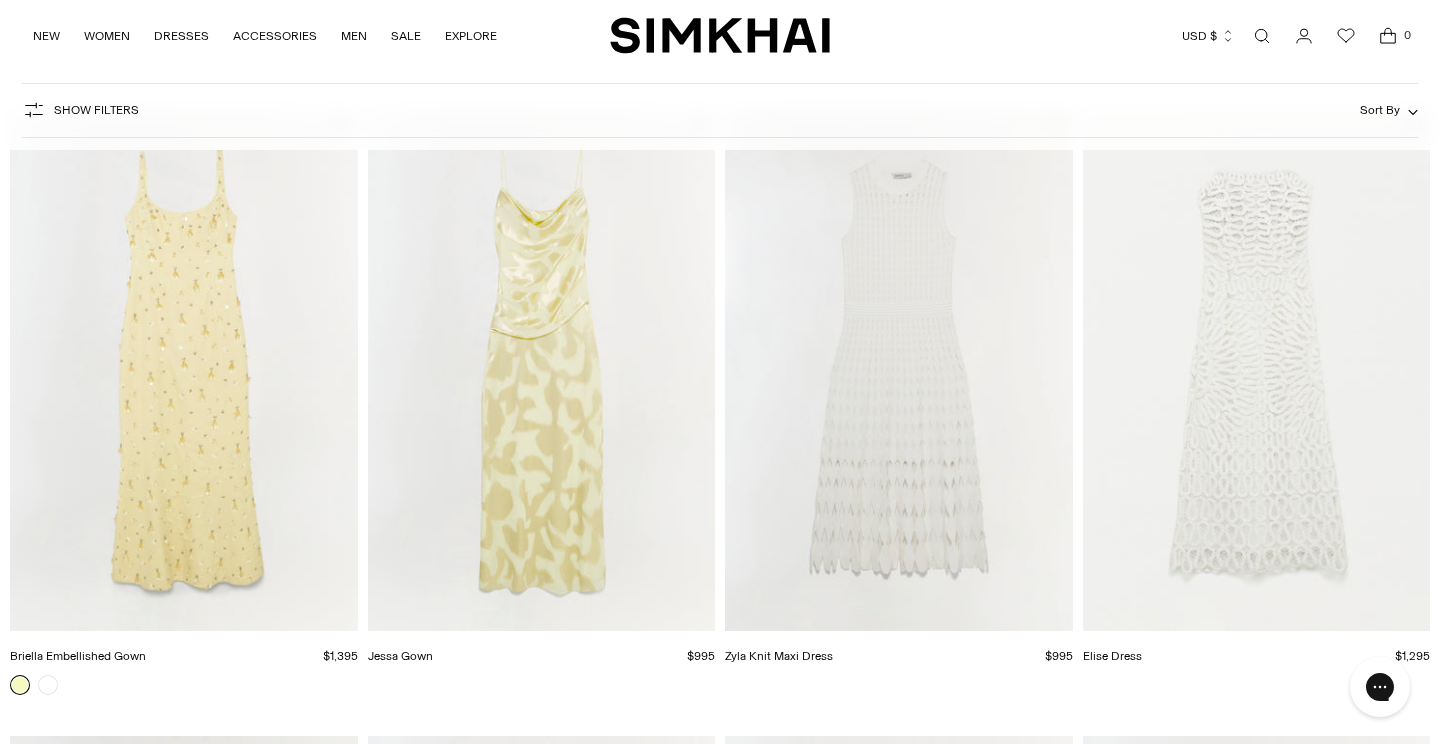 scroll, scrollTop: 2016, scrollLeft: 0, axis: vertical 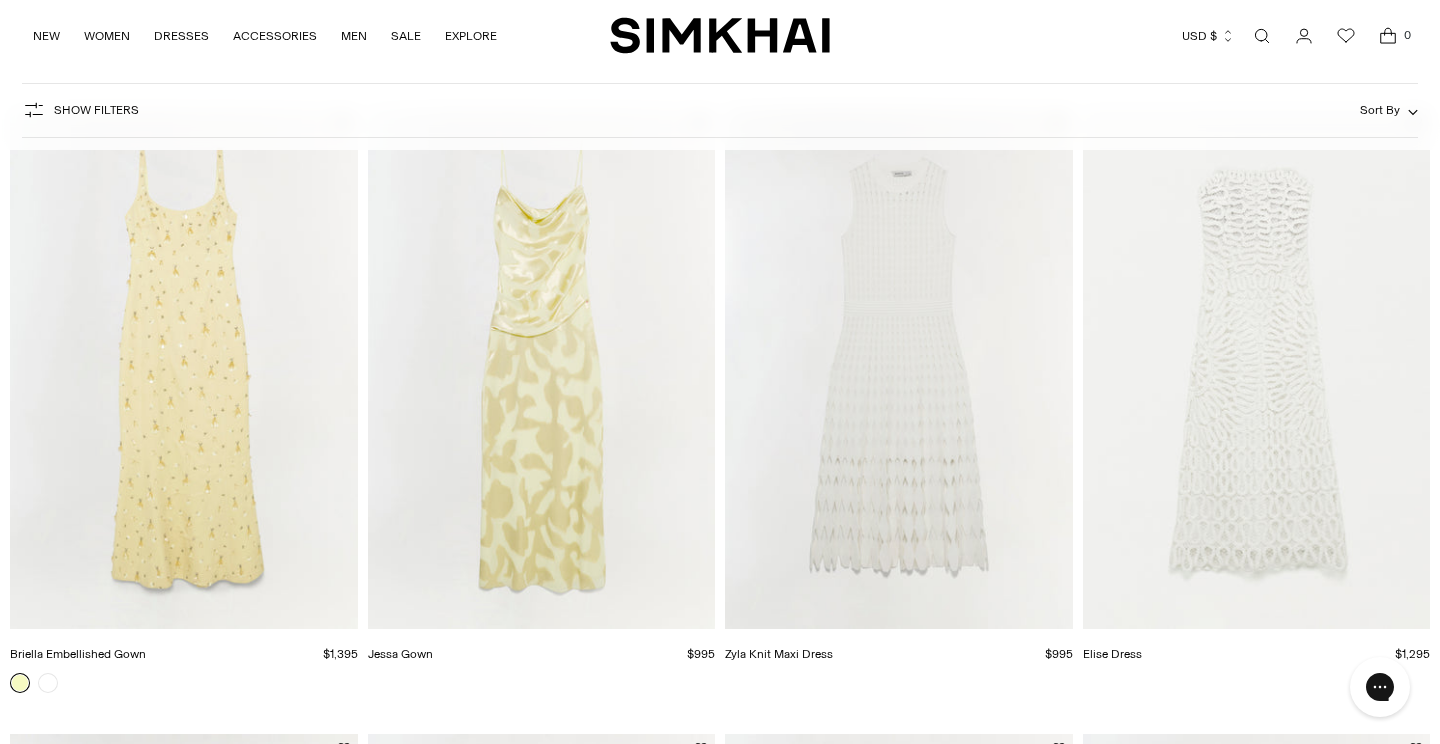 click at bounding box center [0, 0] 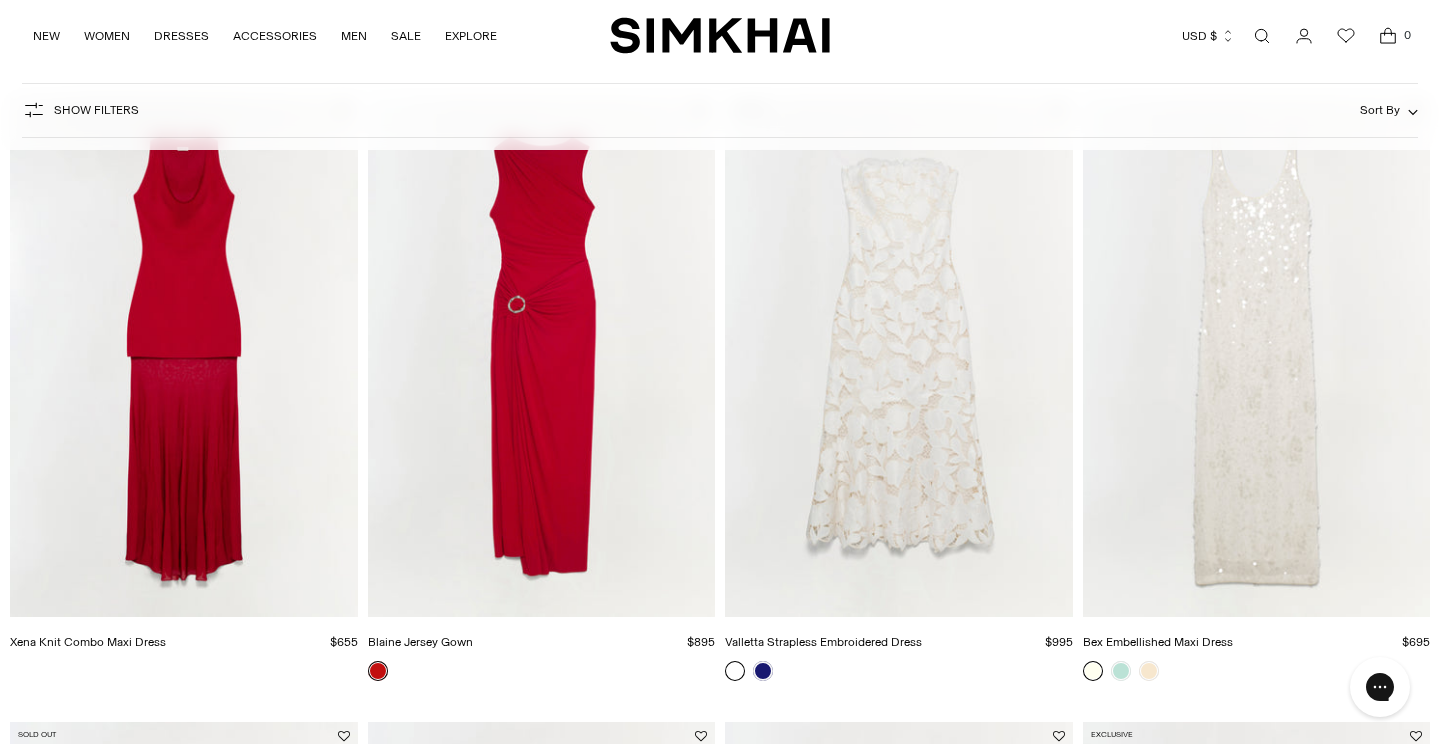 scroll, scrollTop: 2653, scrollLeft: 0, axis: vertical 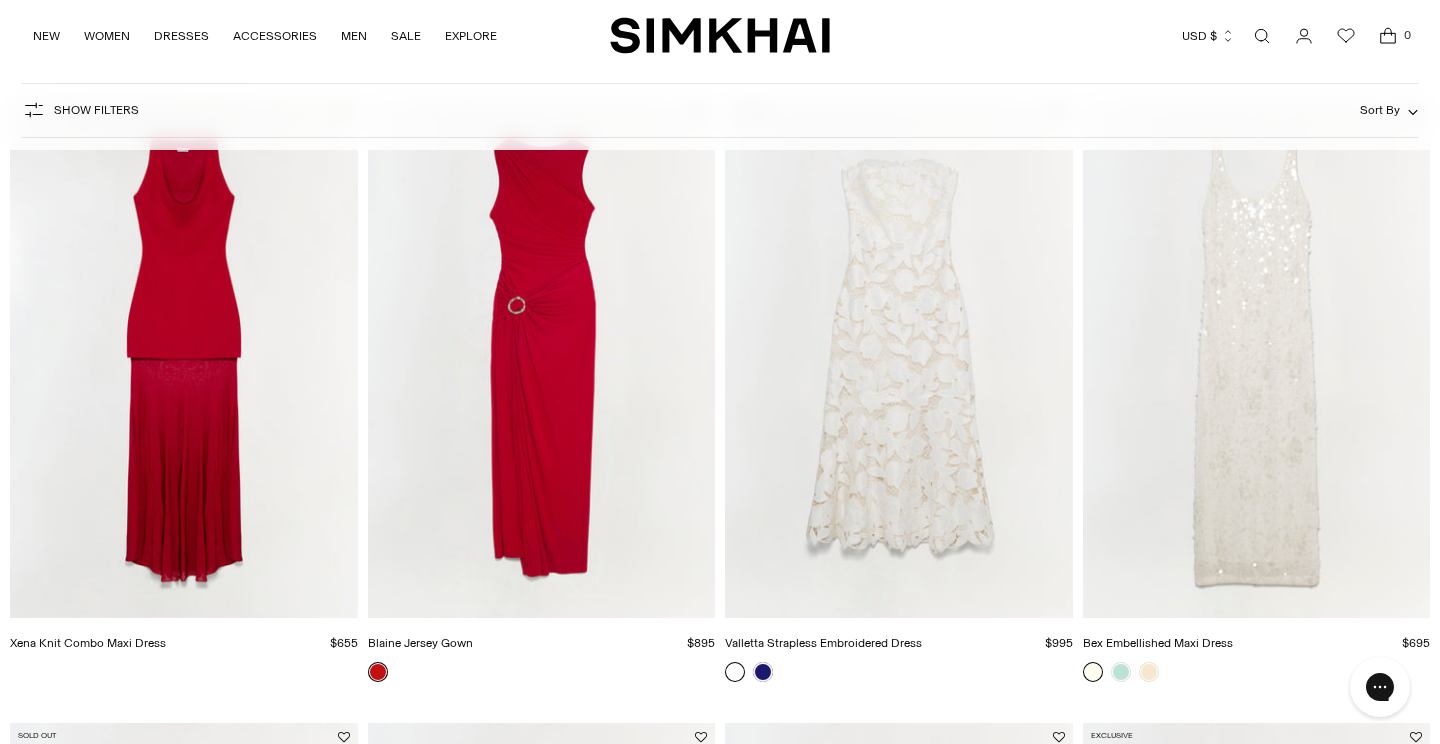 click at bounding box center (0, 0) 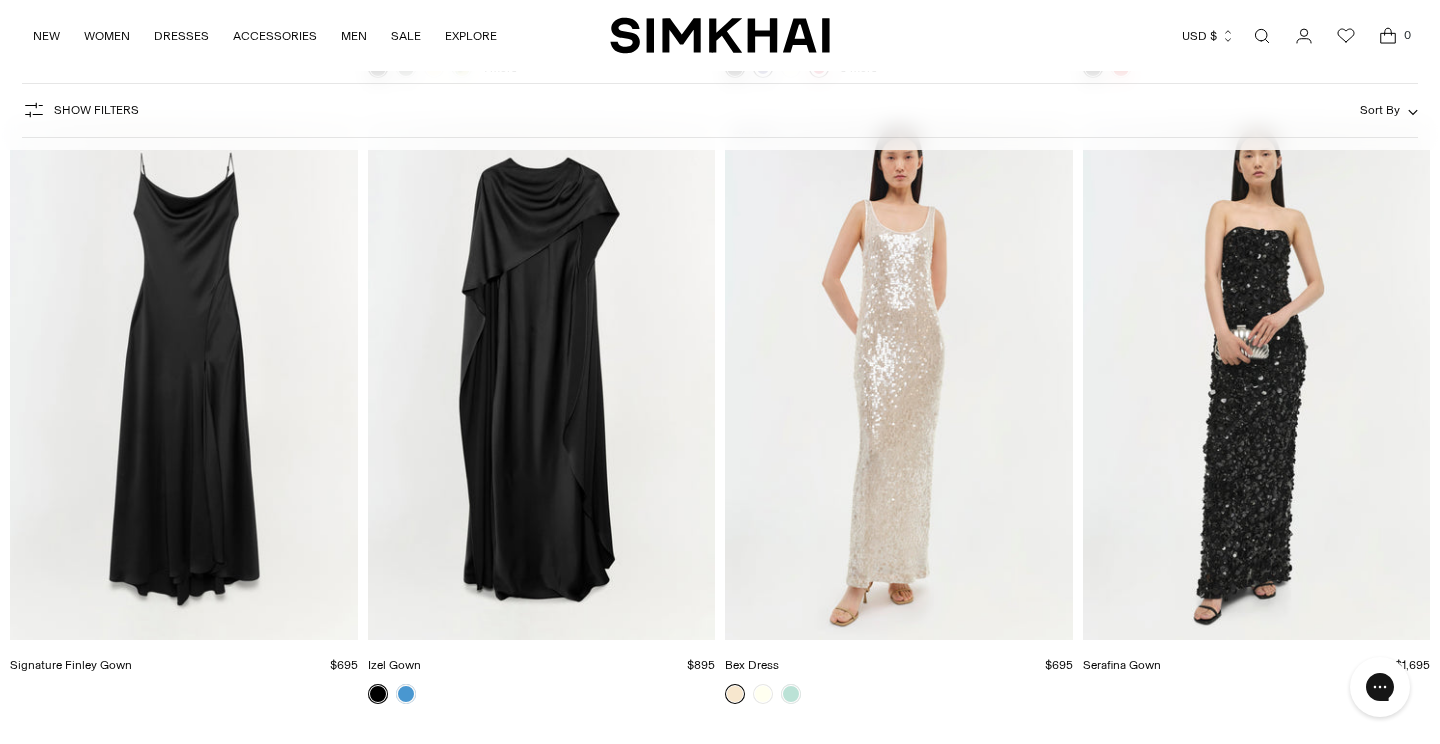 scroll, scrollTop: 5792, scrollLeft: 0, axis: vertical 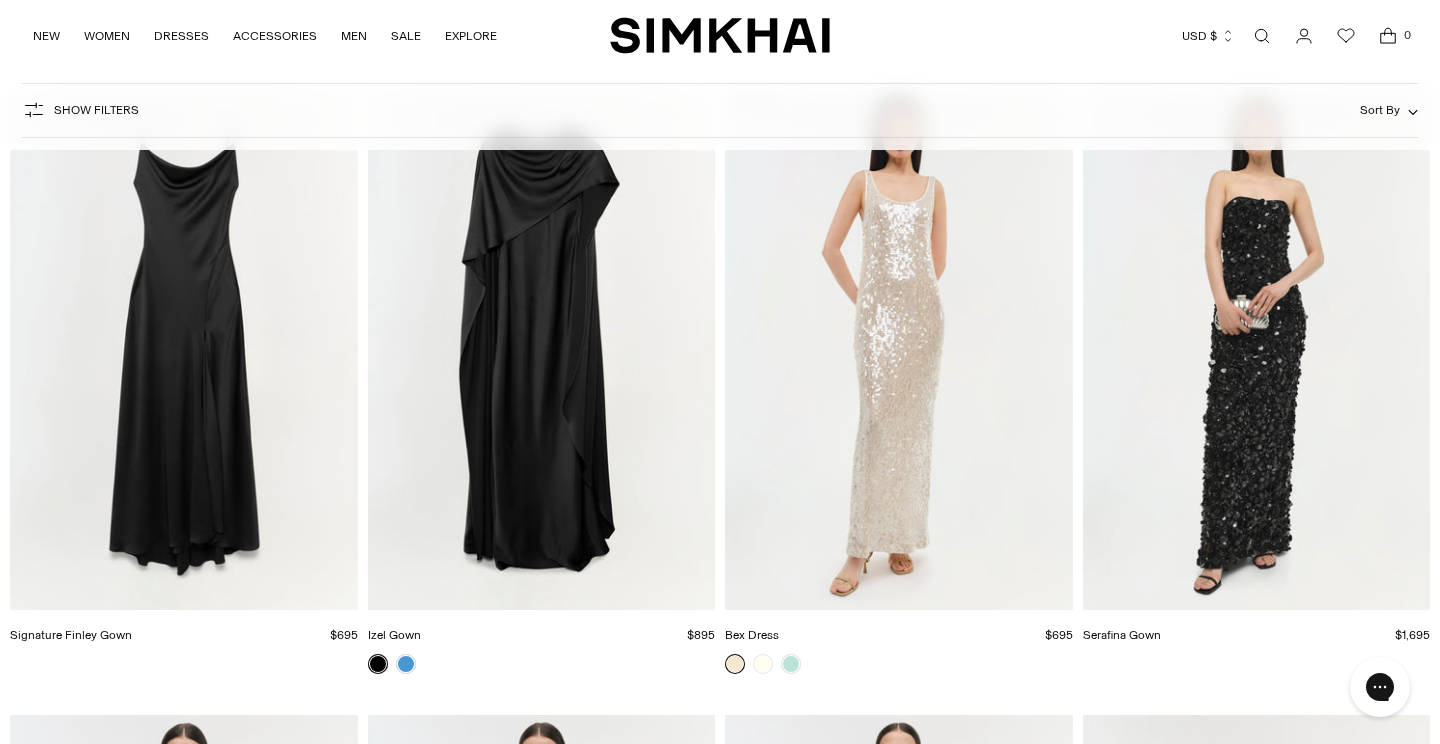 click at bounding box center [0, 0] 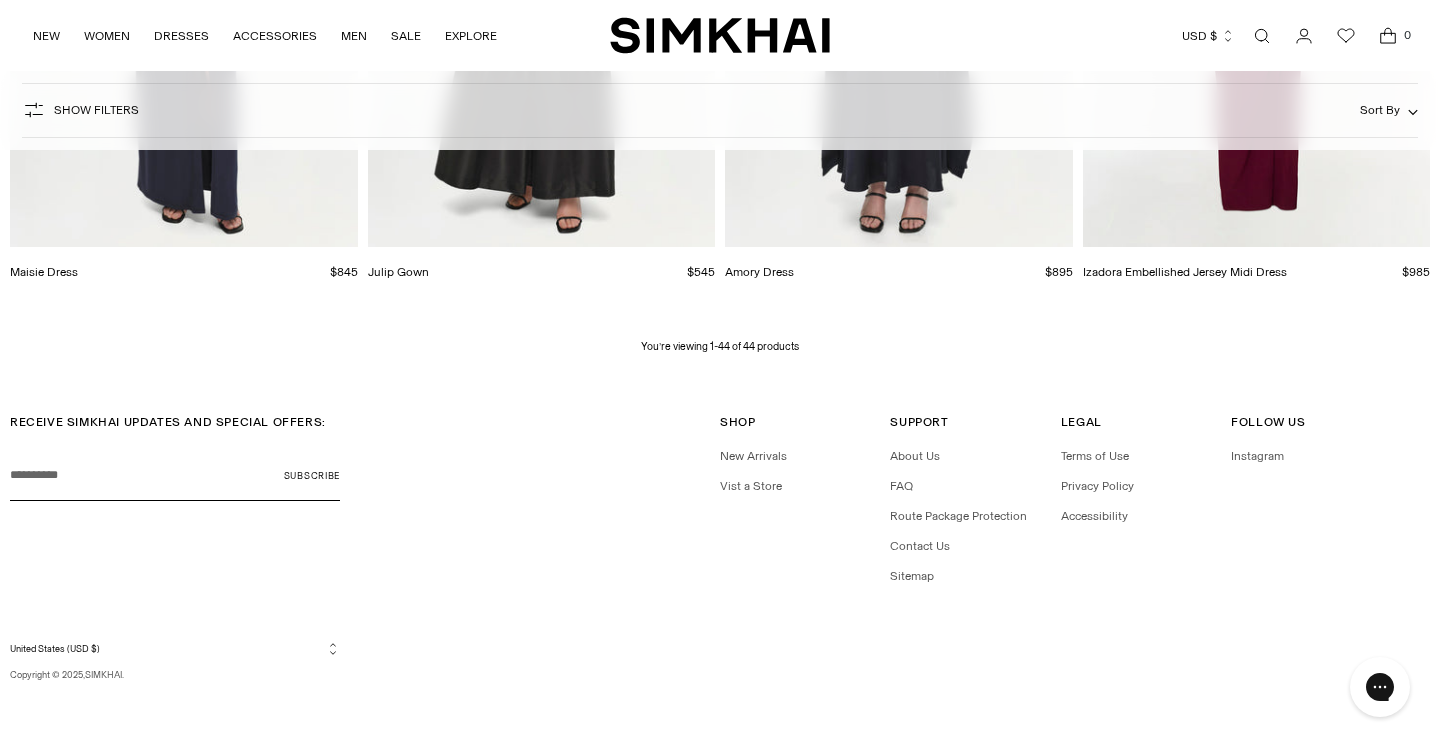 scroll, scrollTop: 6773, scrollLeft: 0, axis: vertical 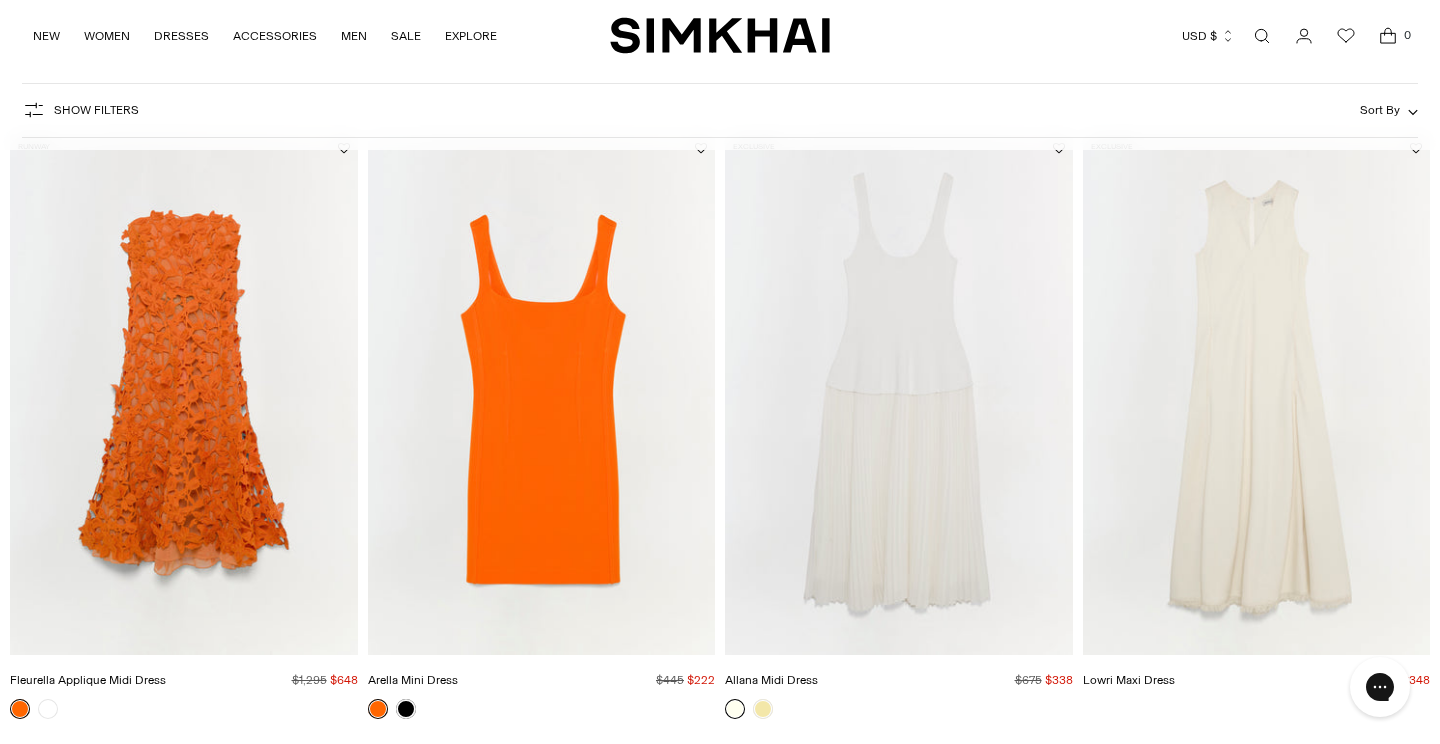 click at bounding box center (0, 0) 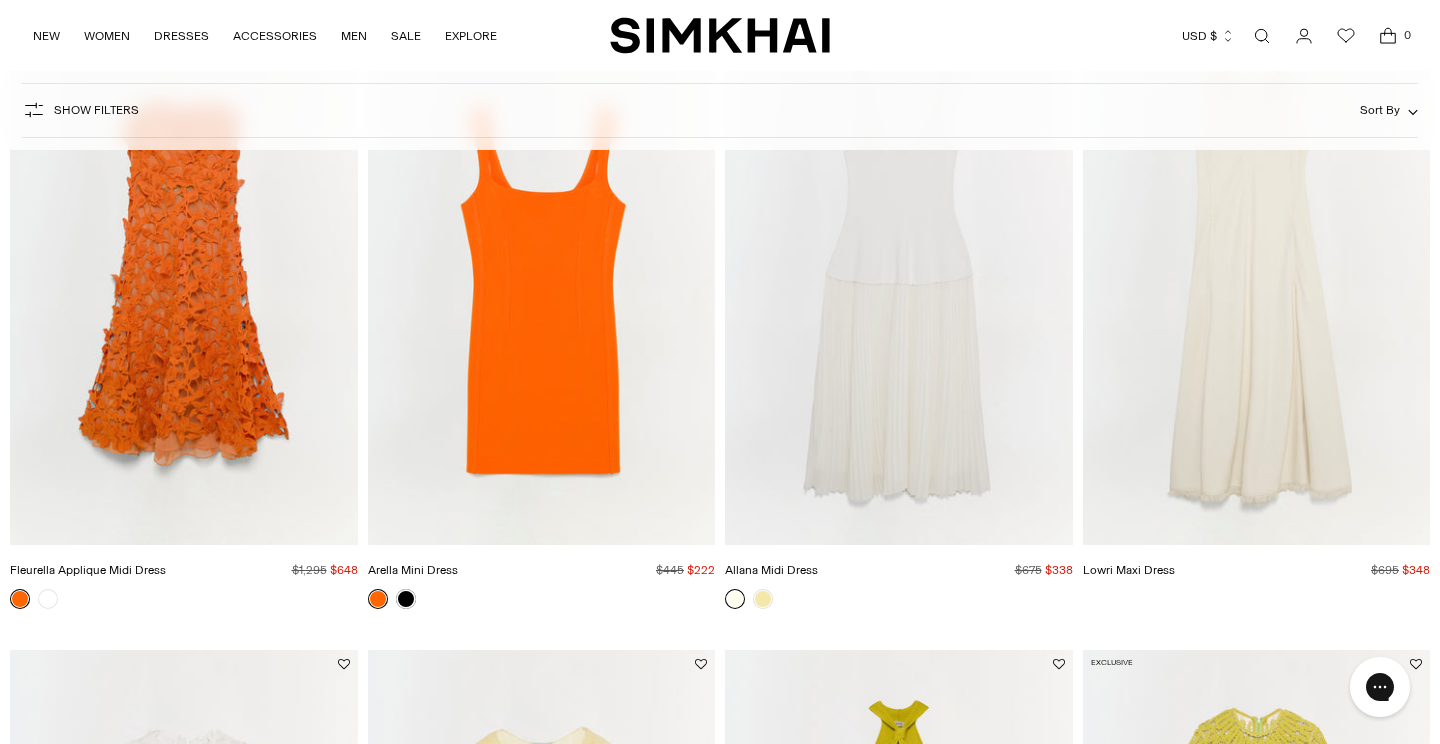 scroll, scrollTop: 223, scrollLeft: 0, axis: vertical 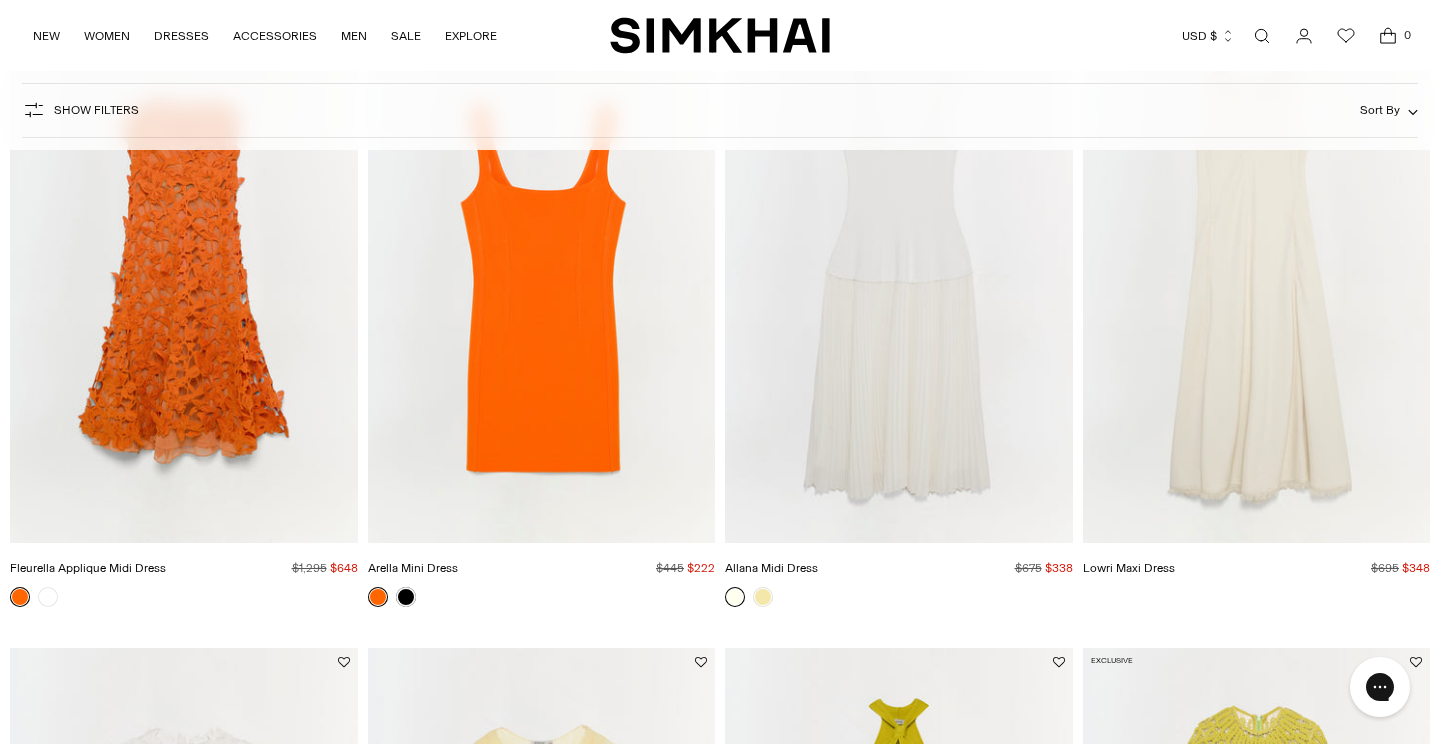click at bounding box center [0, 0] 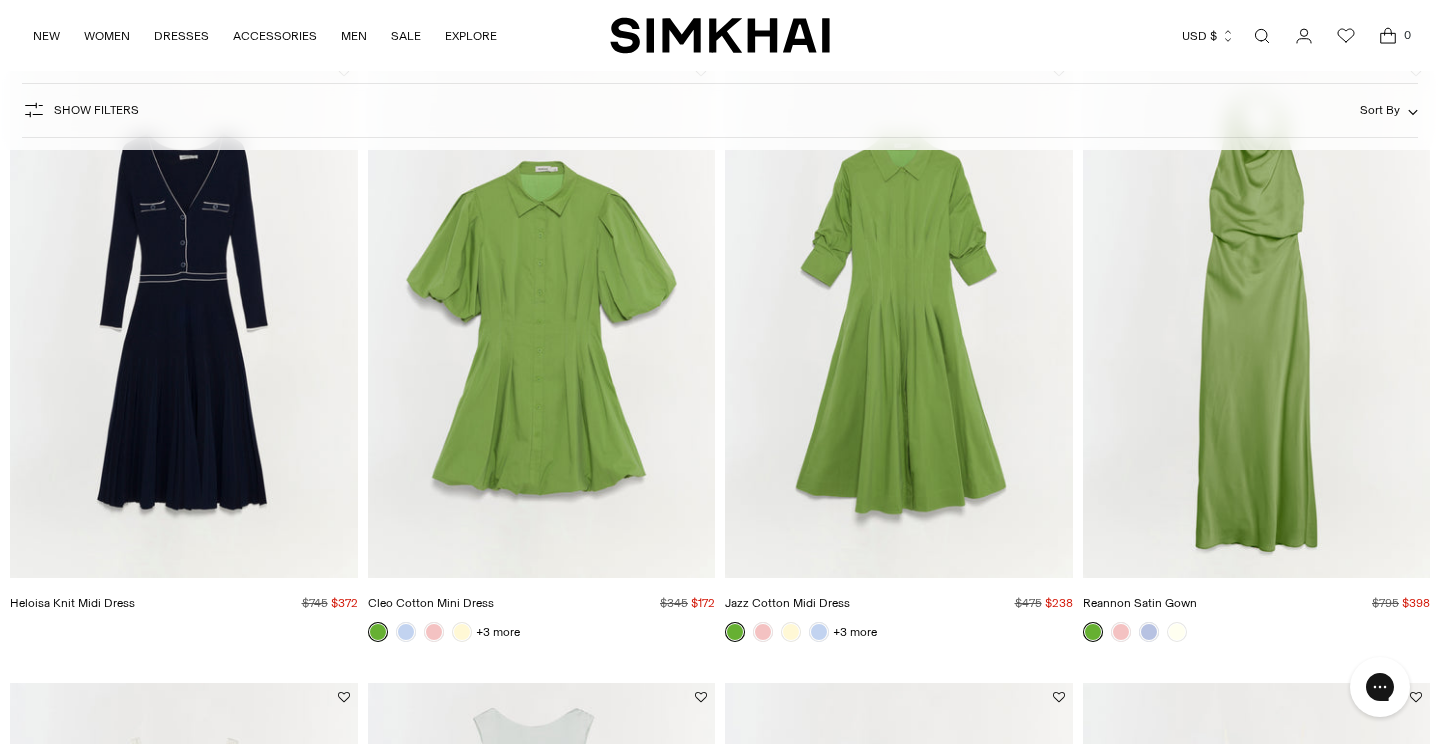scroll, scrollTop: 2696, scrollLeft: 0, axis: vertical 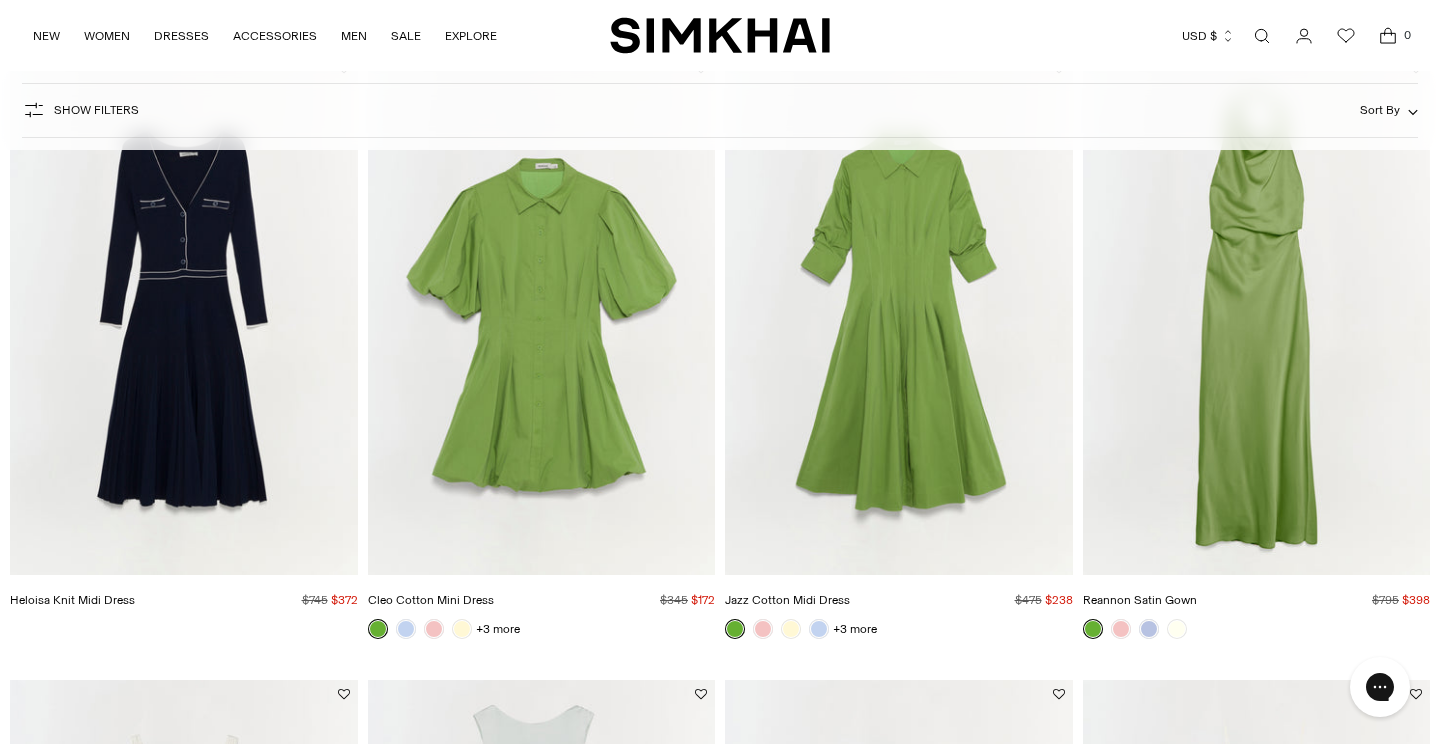 click at bounding box center (0, 0) 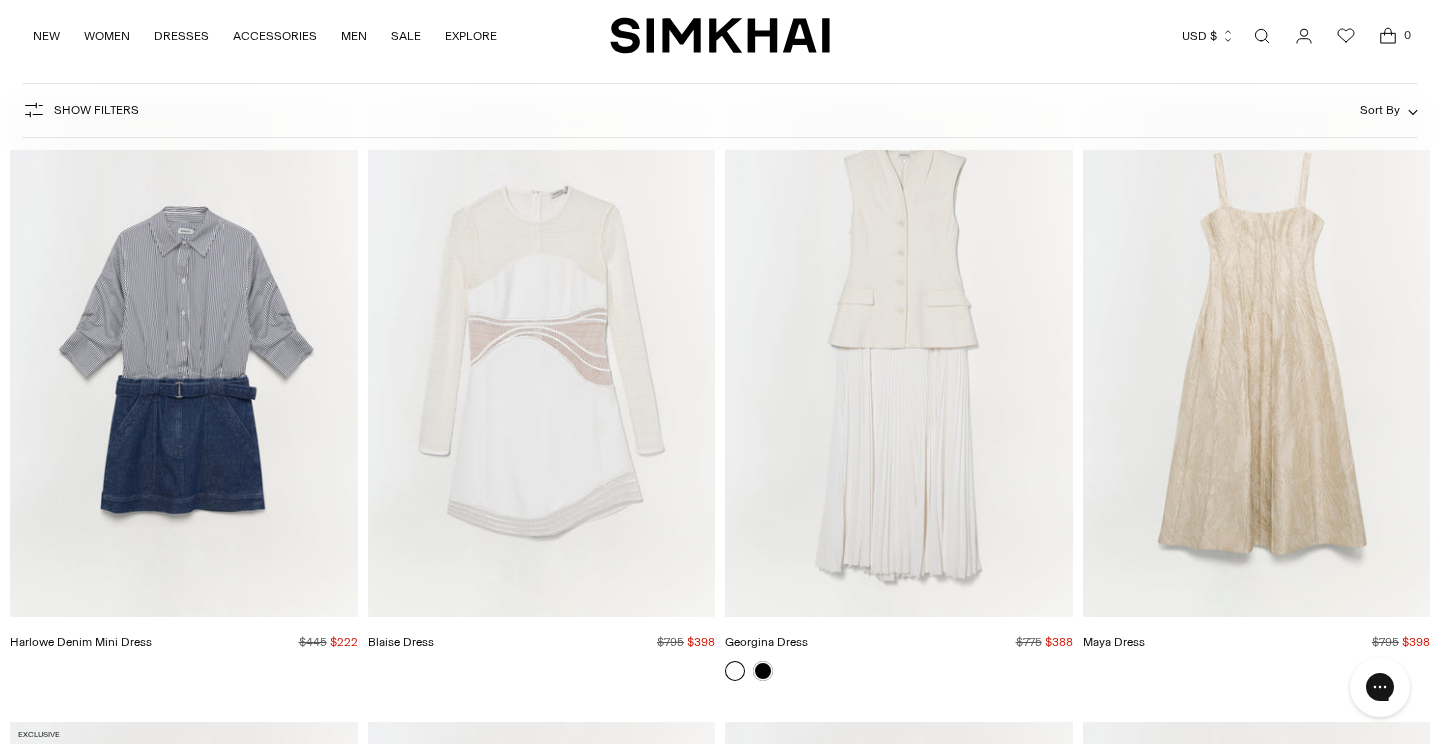 scroll, scrollTop: 5146, scrollLeft: 0, axis: vertical 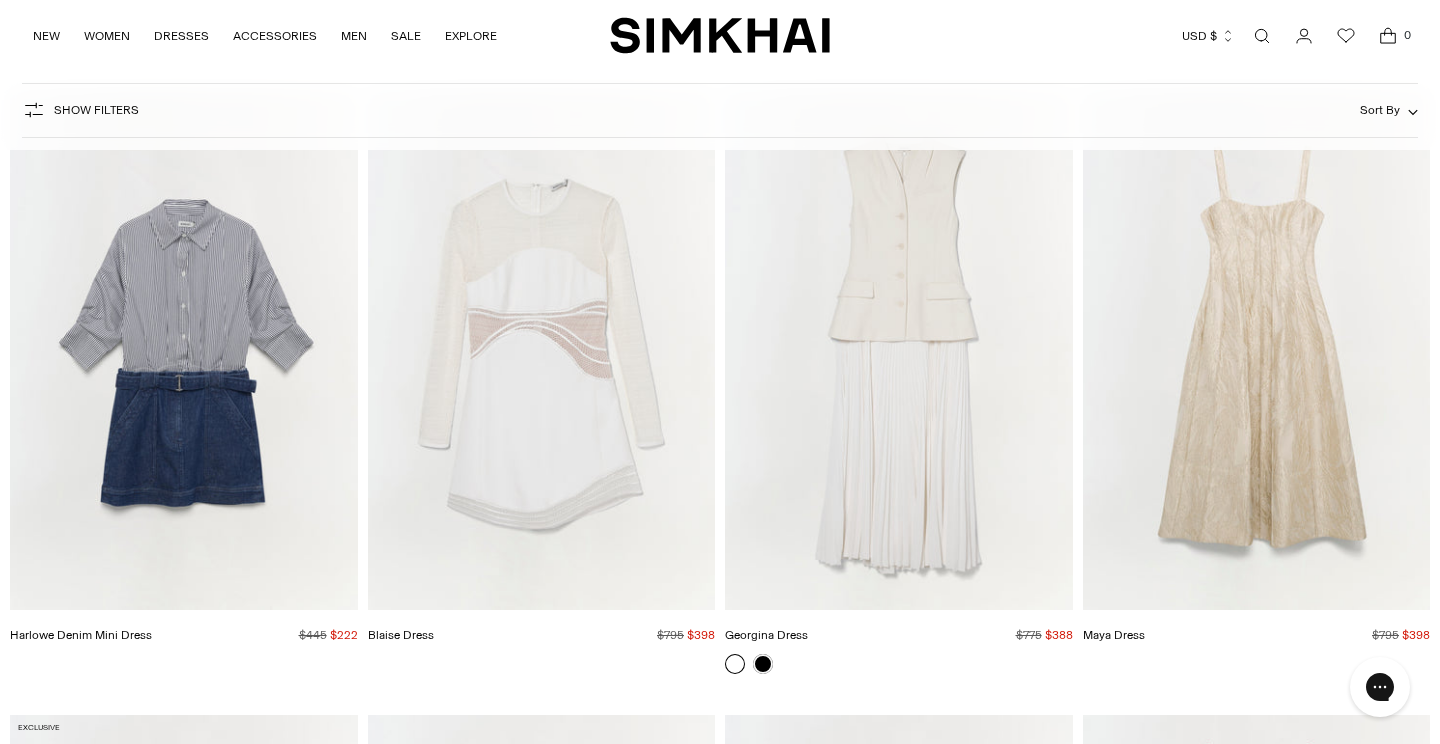 click at bounding box center (0, 0) 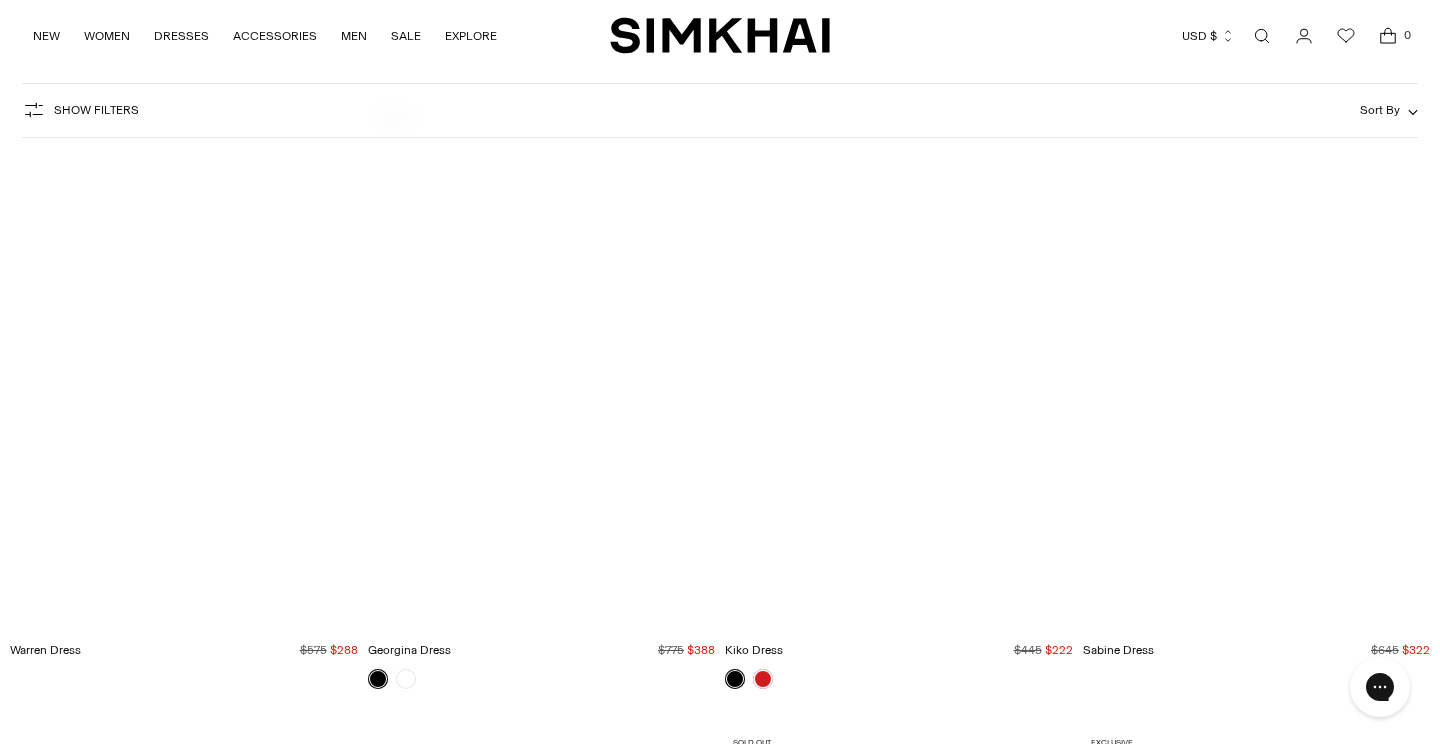 scroll, scrollTop: 8261, scrollLeft: 0, axis: vertical 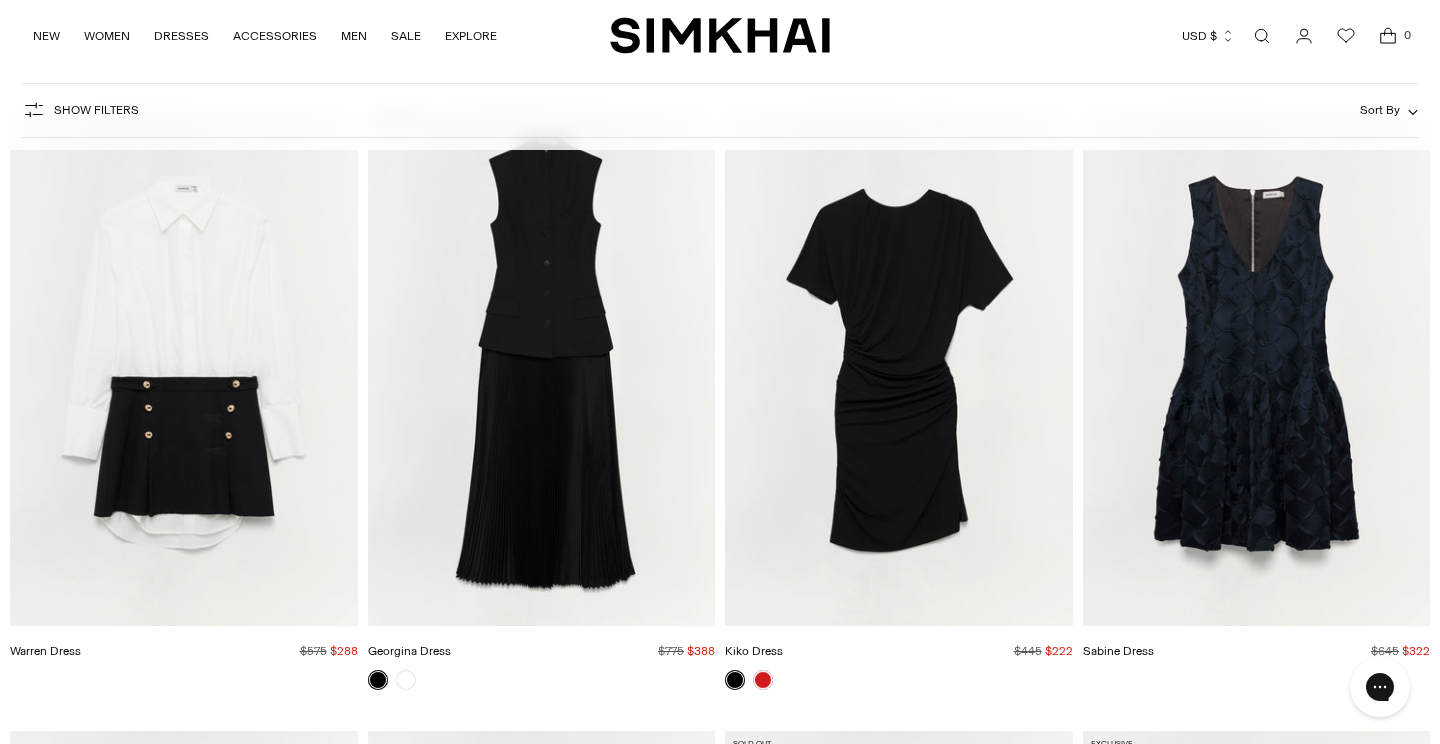 click at bounding box center [0, 0] 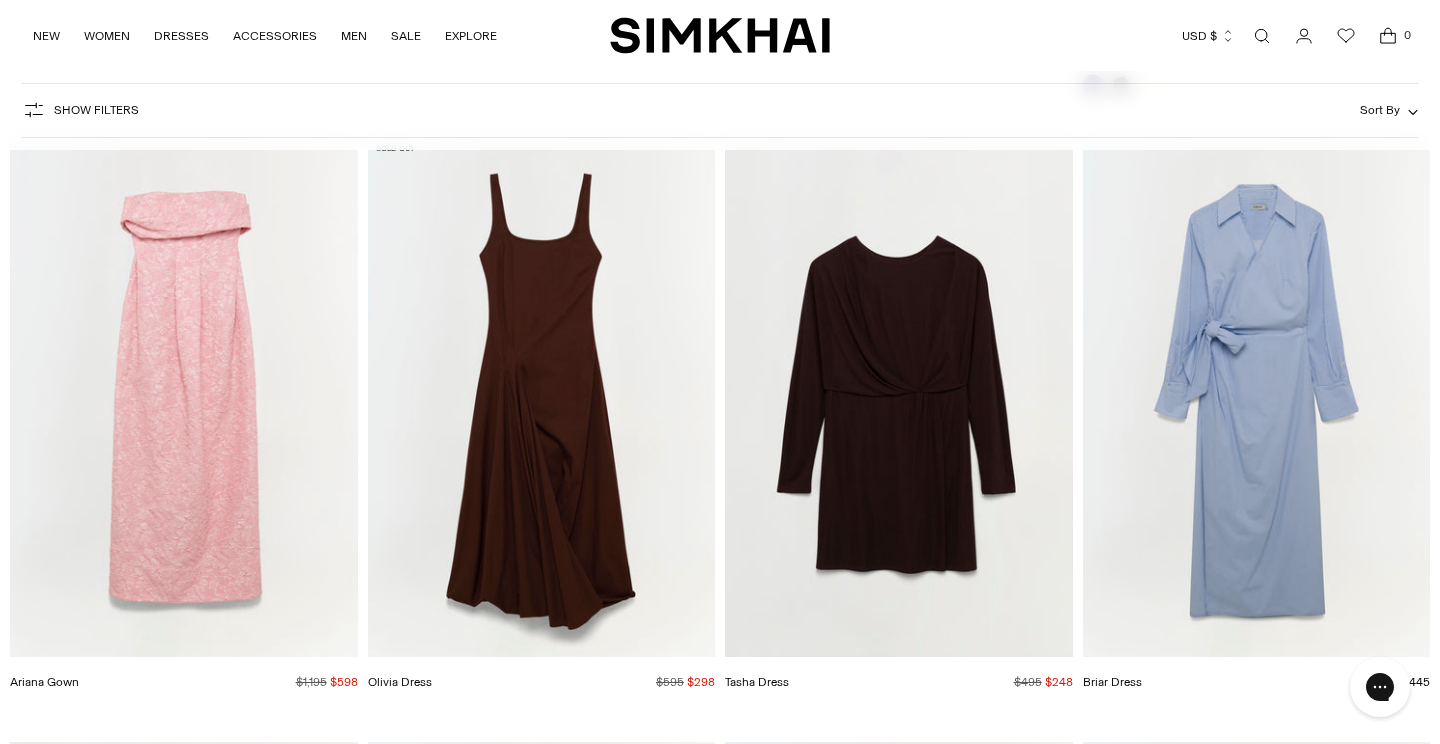 scroll, scrollTop: 15682, scrollLeft: 0, axis: vertical 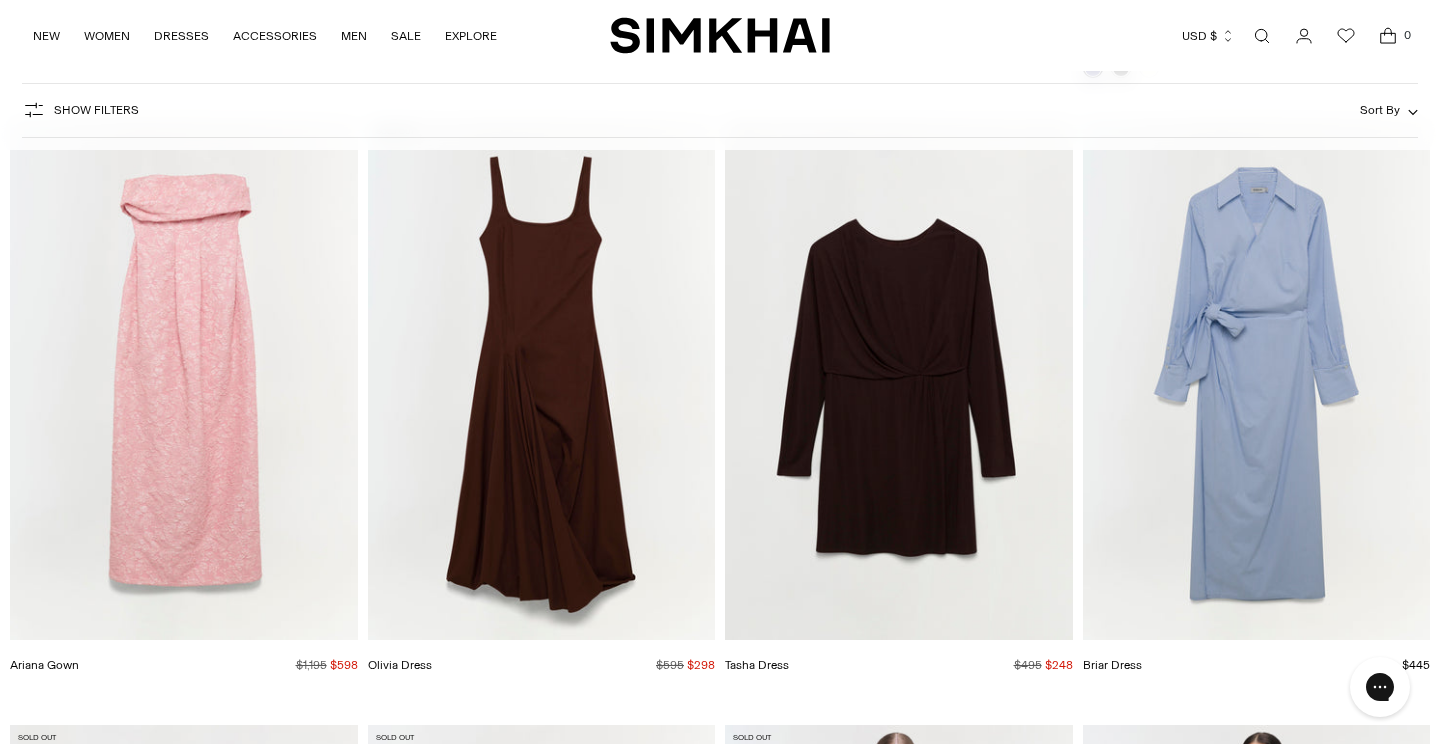 click at bounding box center (0, 0) 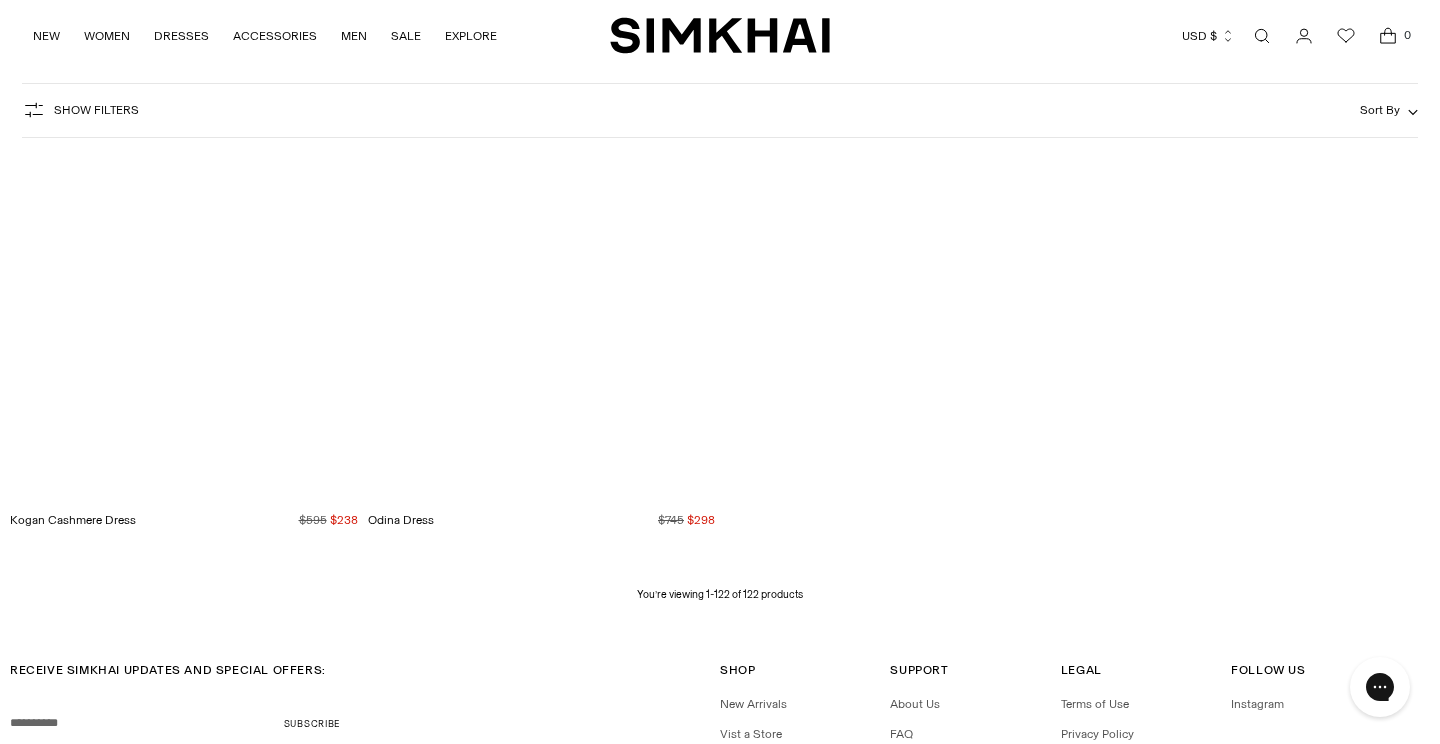 scroll, scrollTop: 18898, scrollLeft: 0, axis: vertical 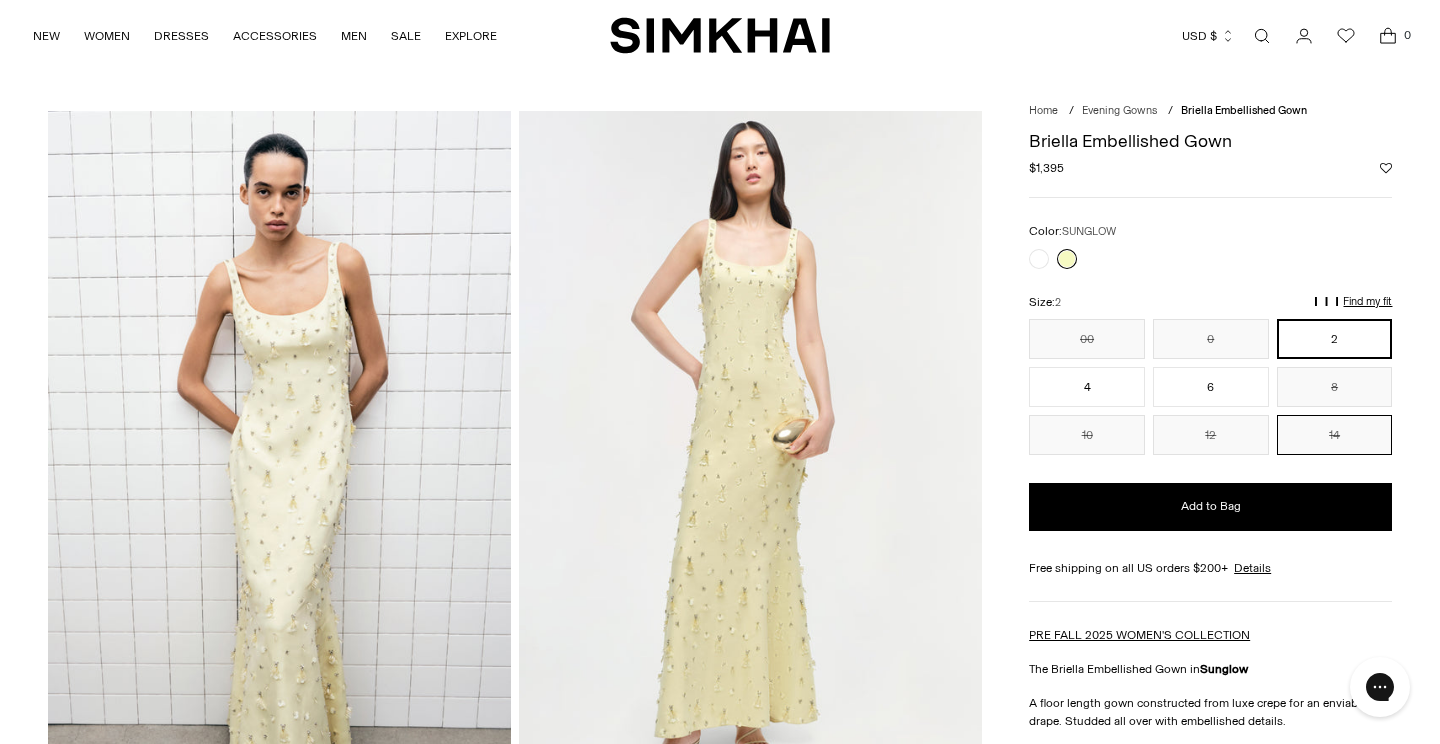click on "14" at bounding box center [1335, 435] 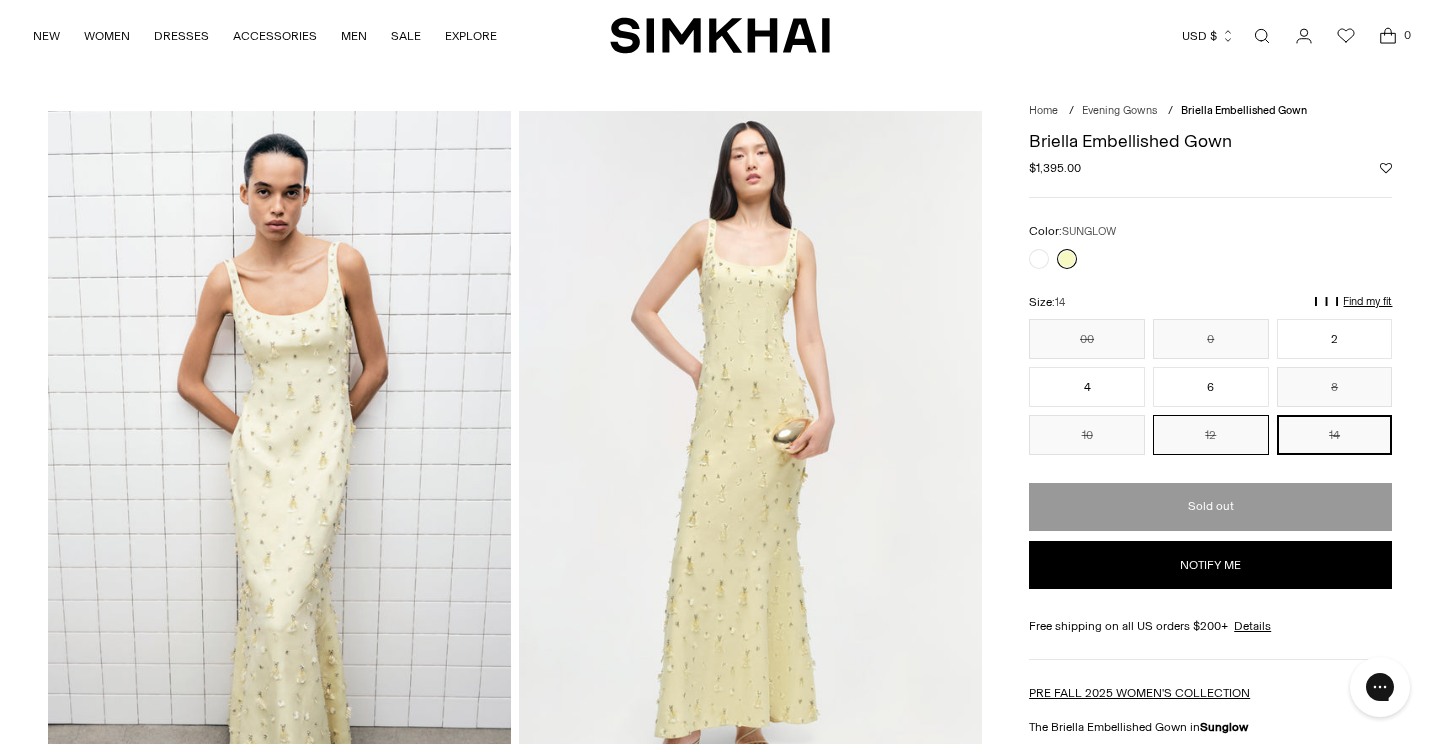 click on "12" at bounding box center [1211, 435] 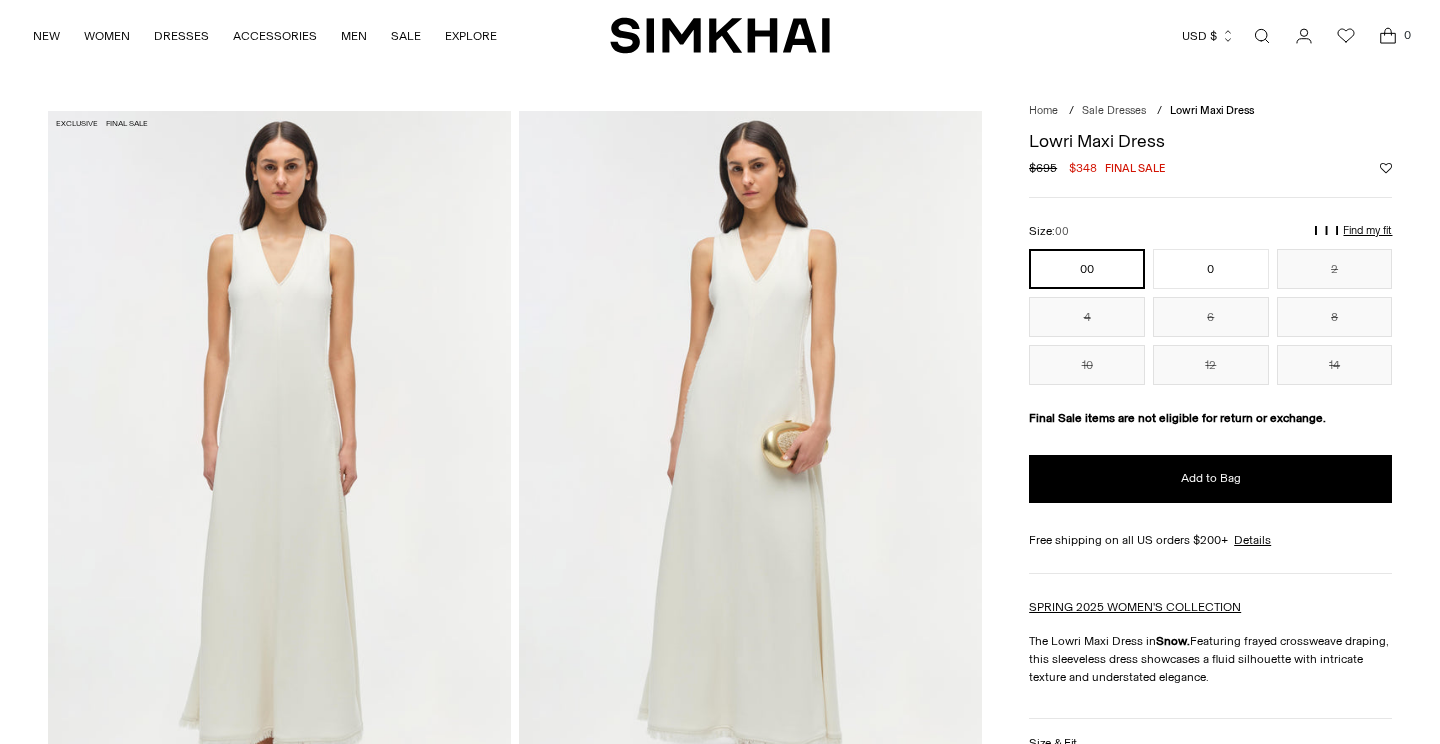 scroll, scrollTop: 0, scrollLeft: 0, axis: both 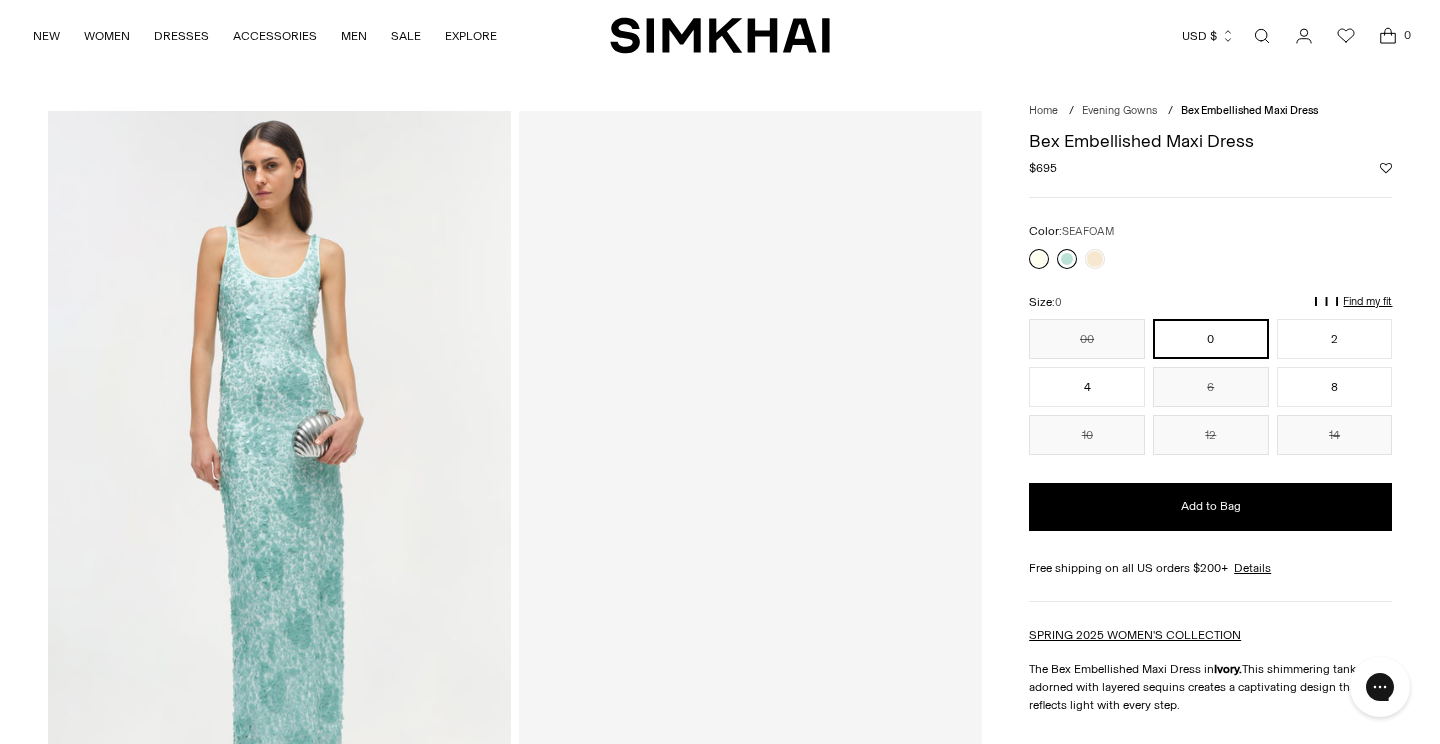 click at bounding box center [1067, 259] 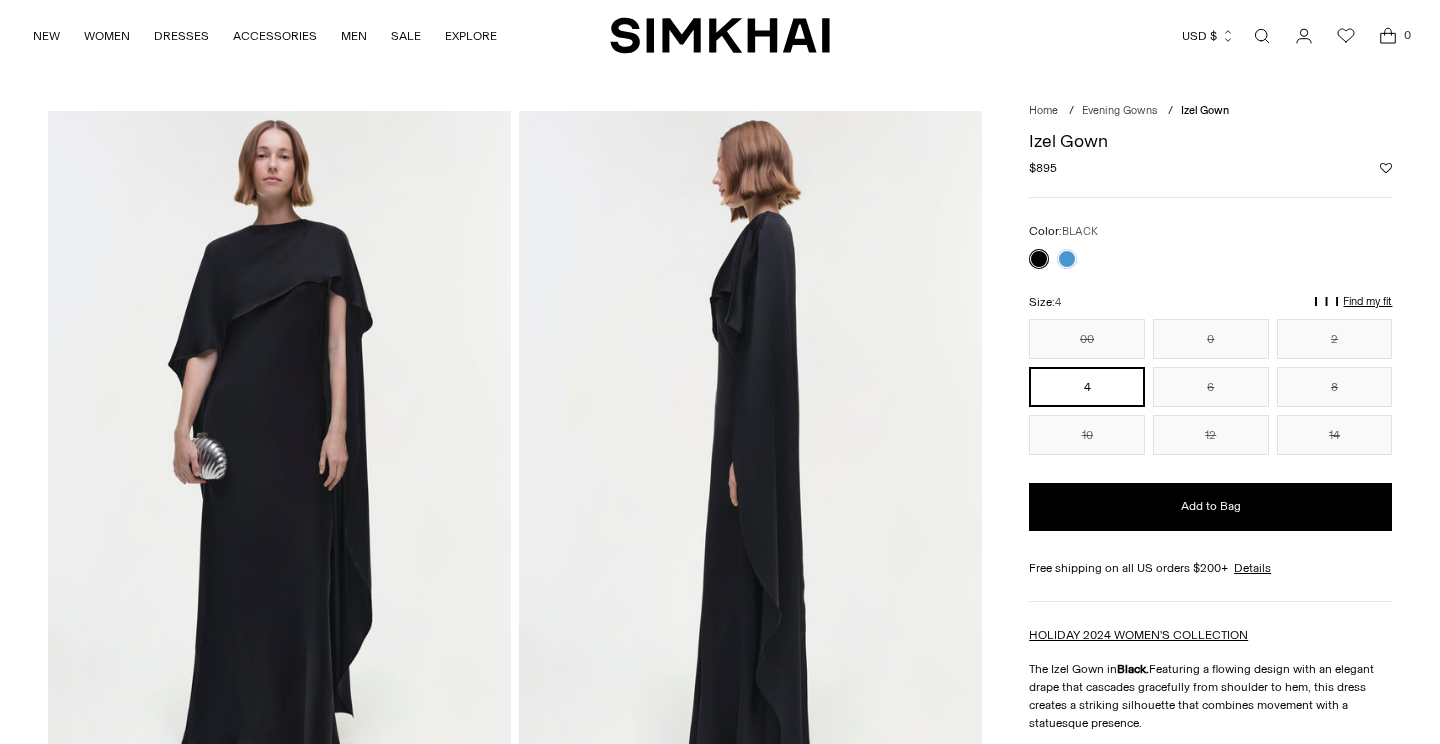 scroll, scrollTop: 0, scrollLeft: 0, axis: both 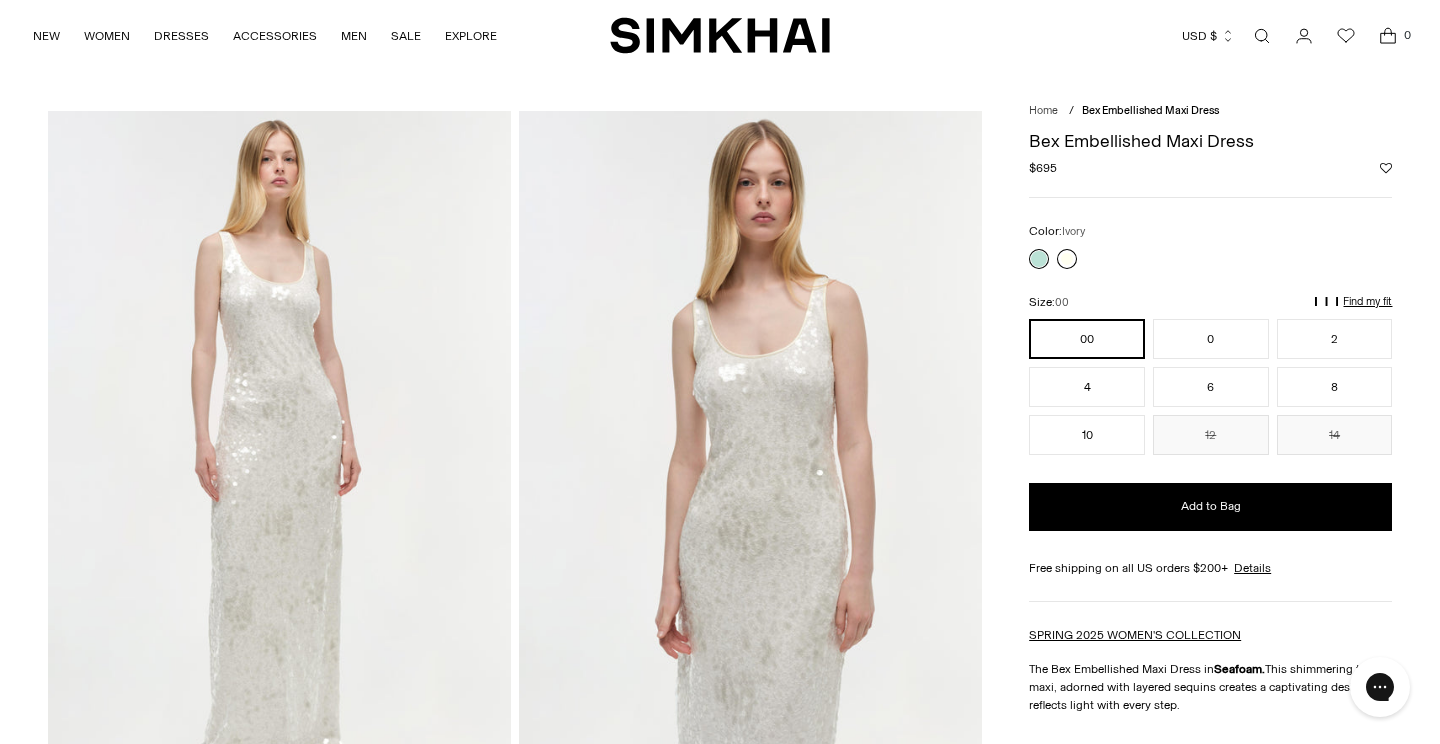 click at bounding box center [1067, 259] 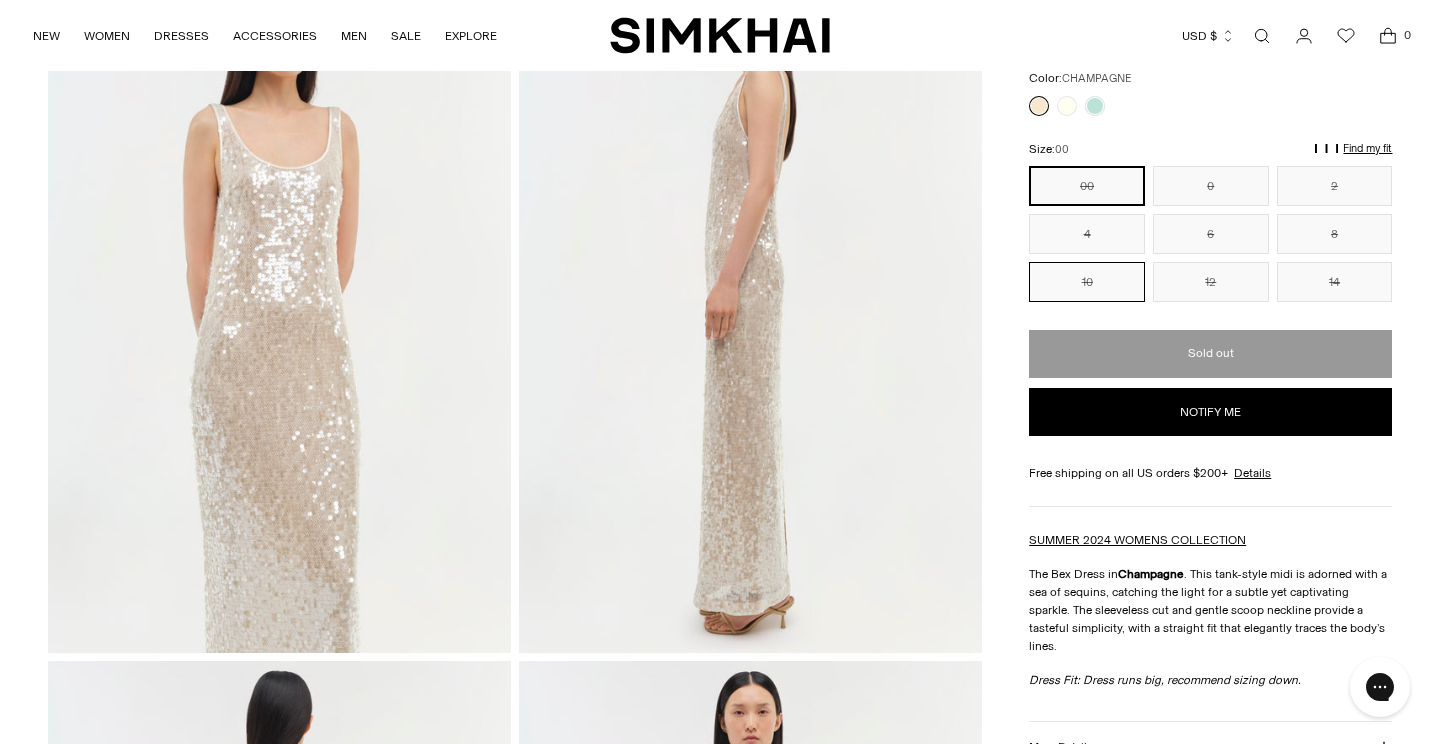 scroll, scrollTop: 160, scrollLeft: 0, axis: vertical 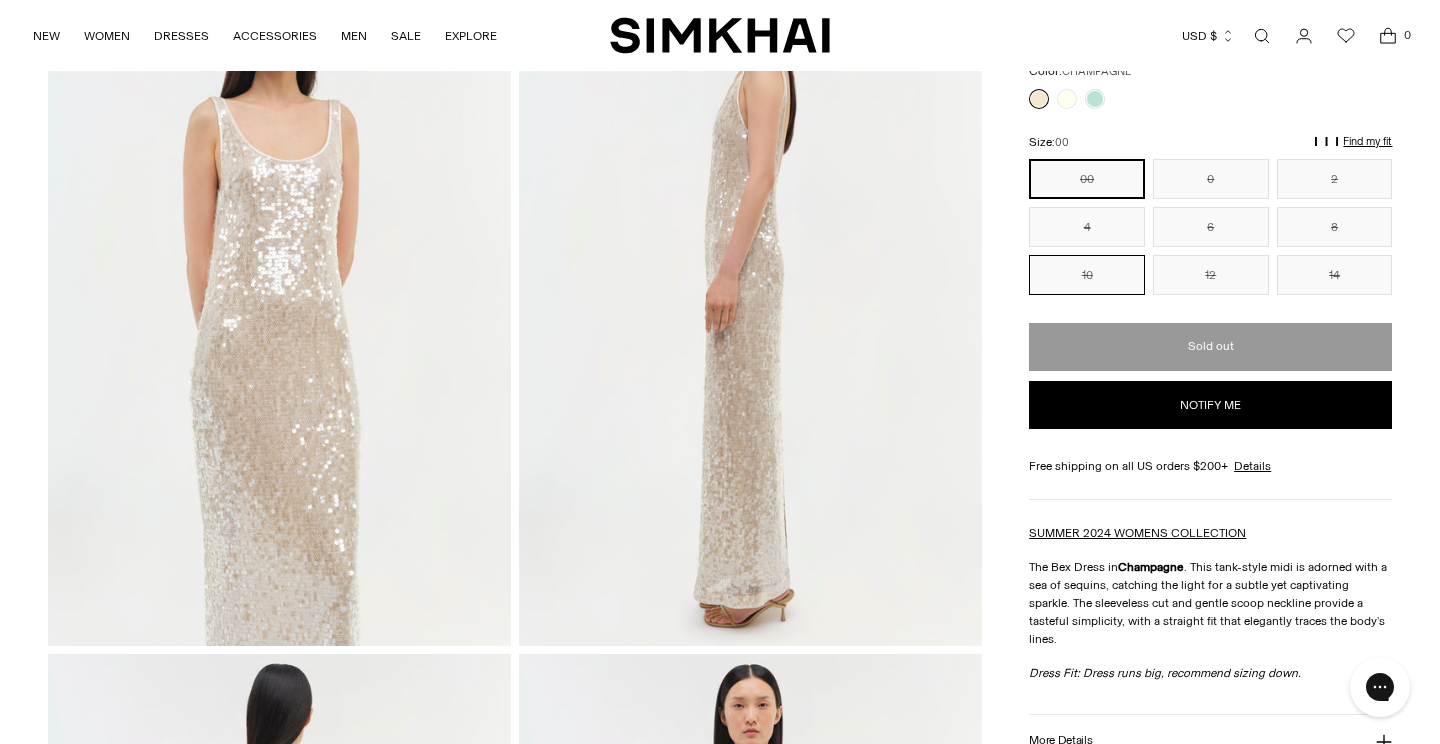 click on "10" at bounding box center [1087, 275] 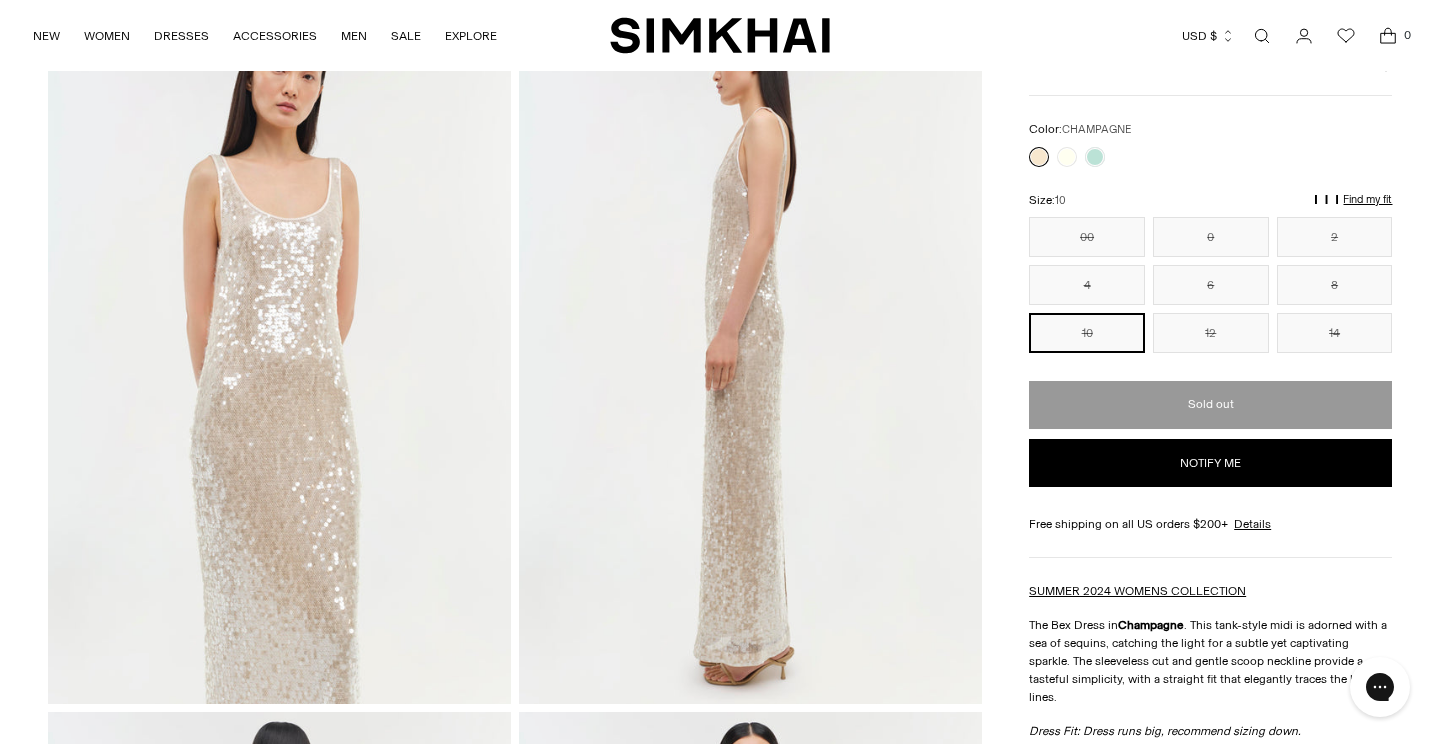 scroll, scrollTop: 98, scrollLeft: 0, axis: vertical 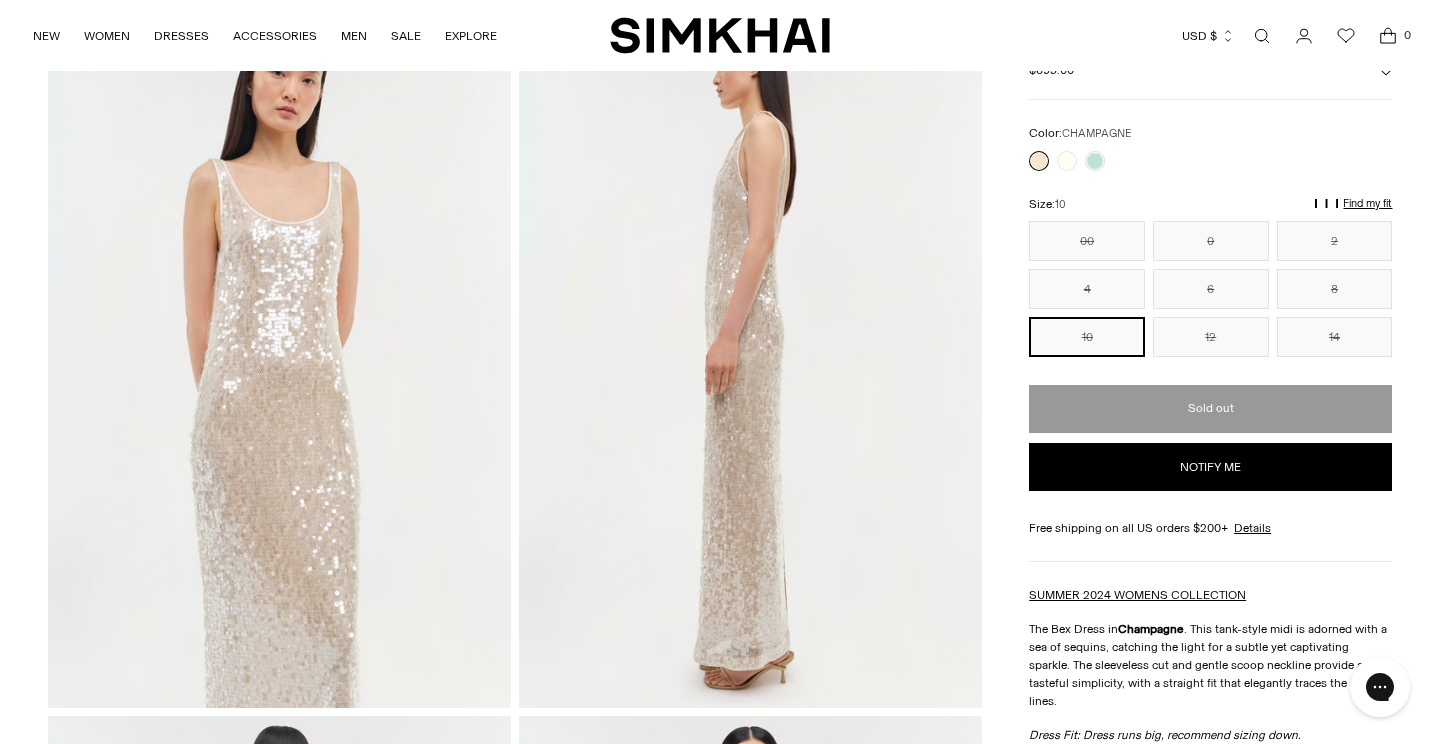 click on "Size:
10" at bounding box center (1210, 204) 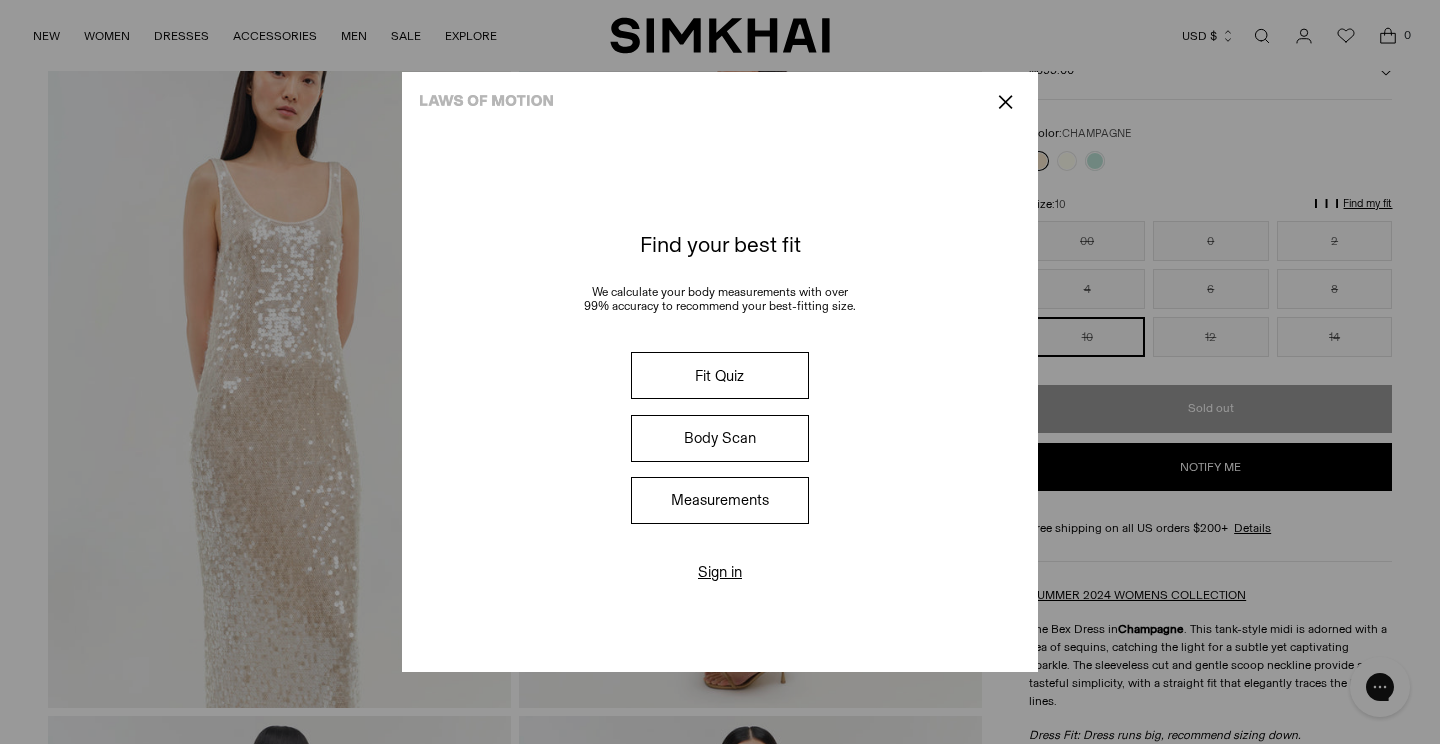 click on "Measurements" at bounding box center [720, 500] 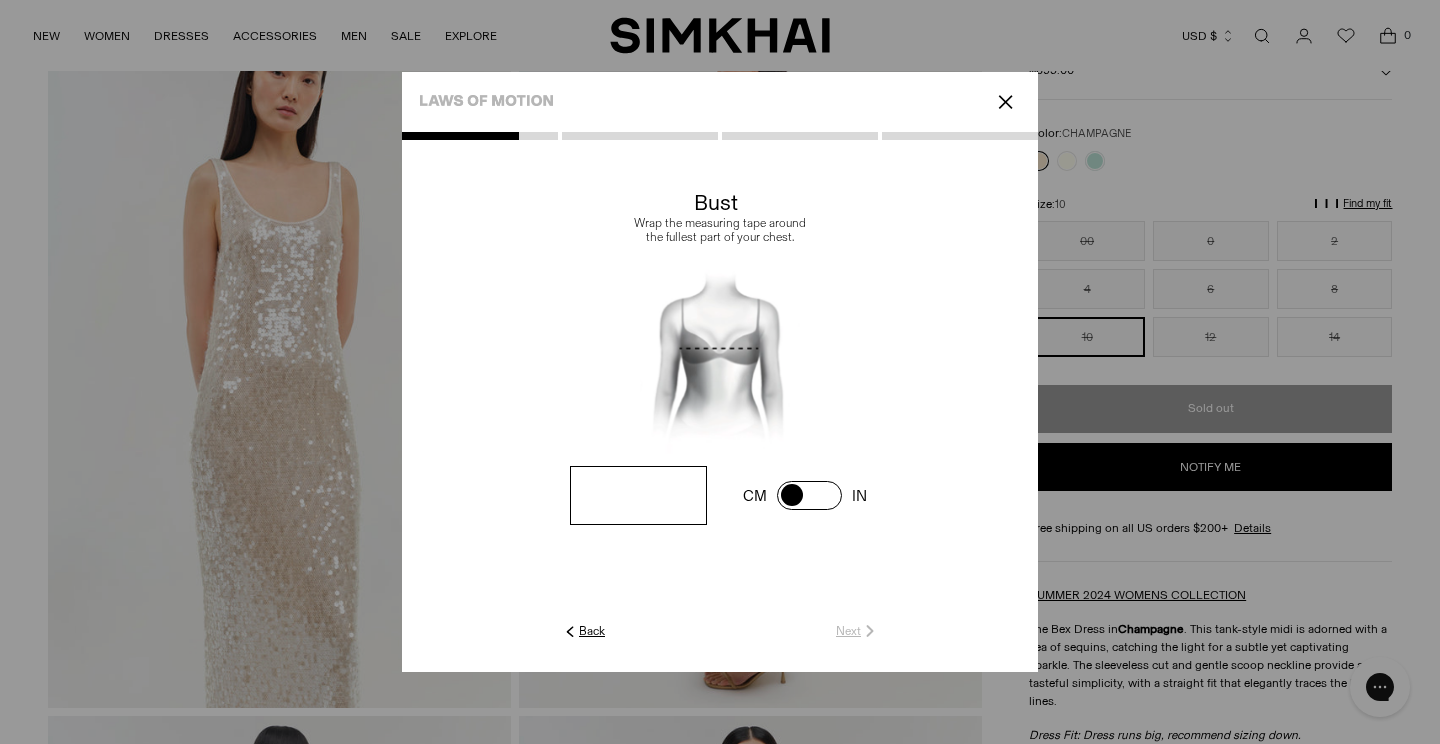click at bounding box center [638, 495] 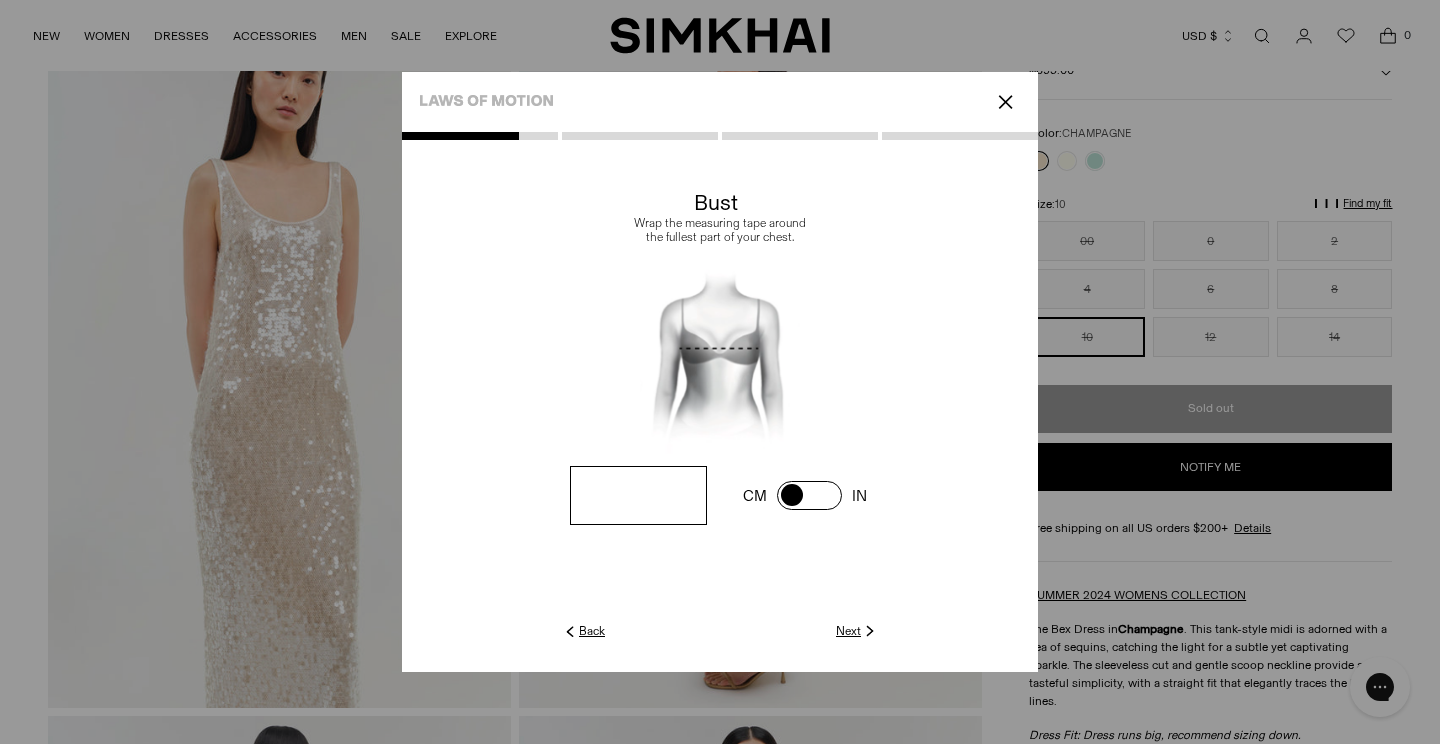 type on "**" 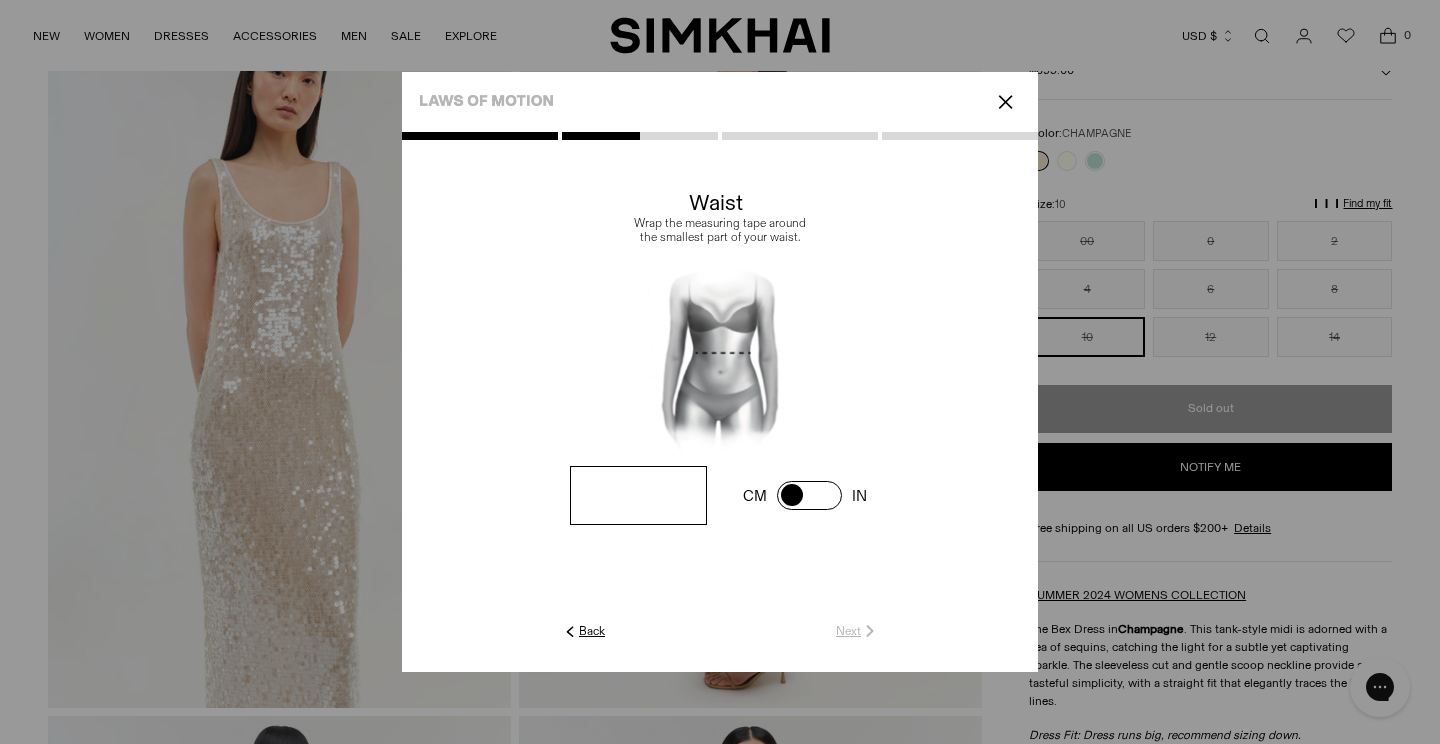 click at bounding box center (0, 0) 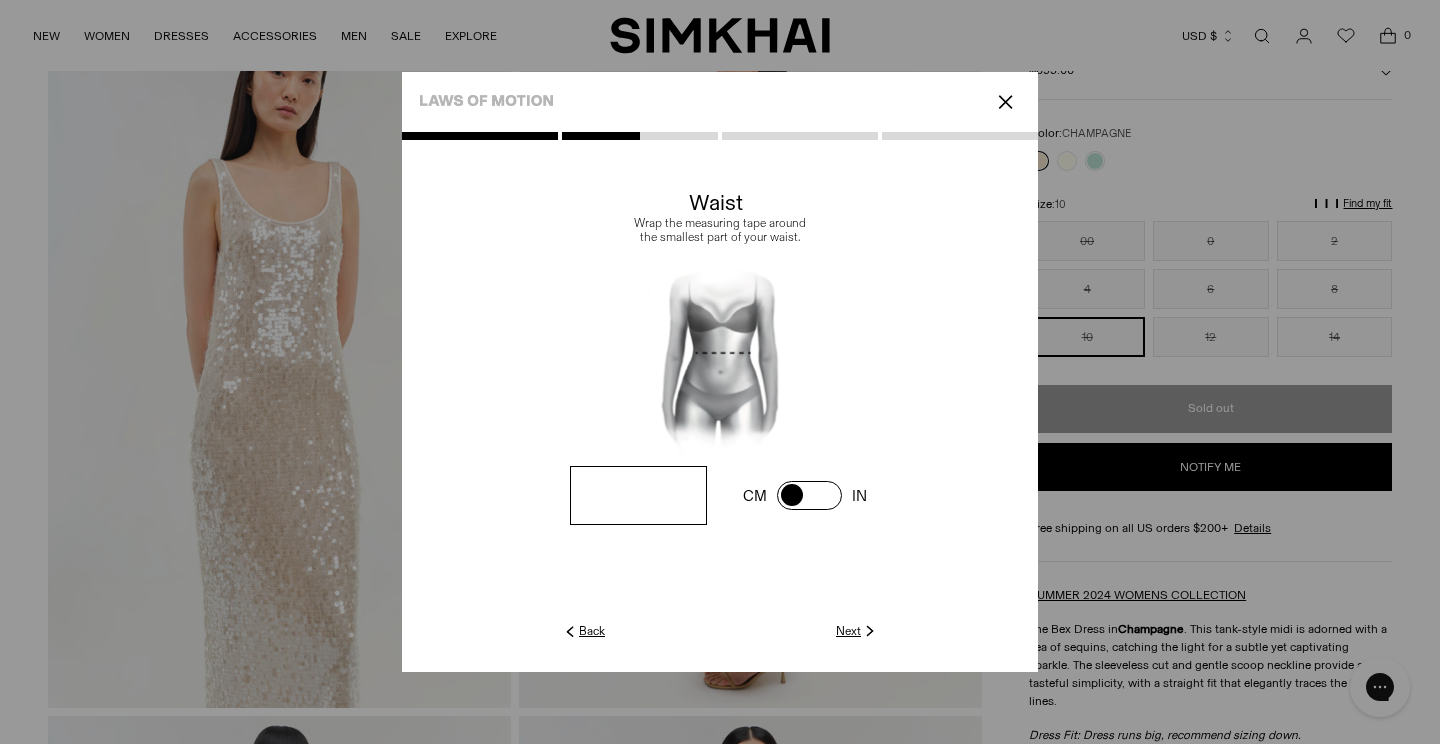 type on "***" 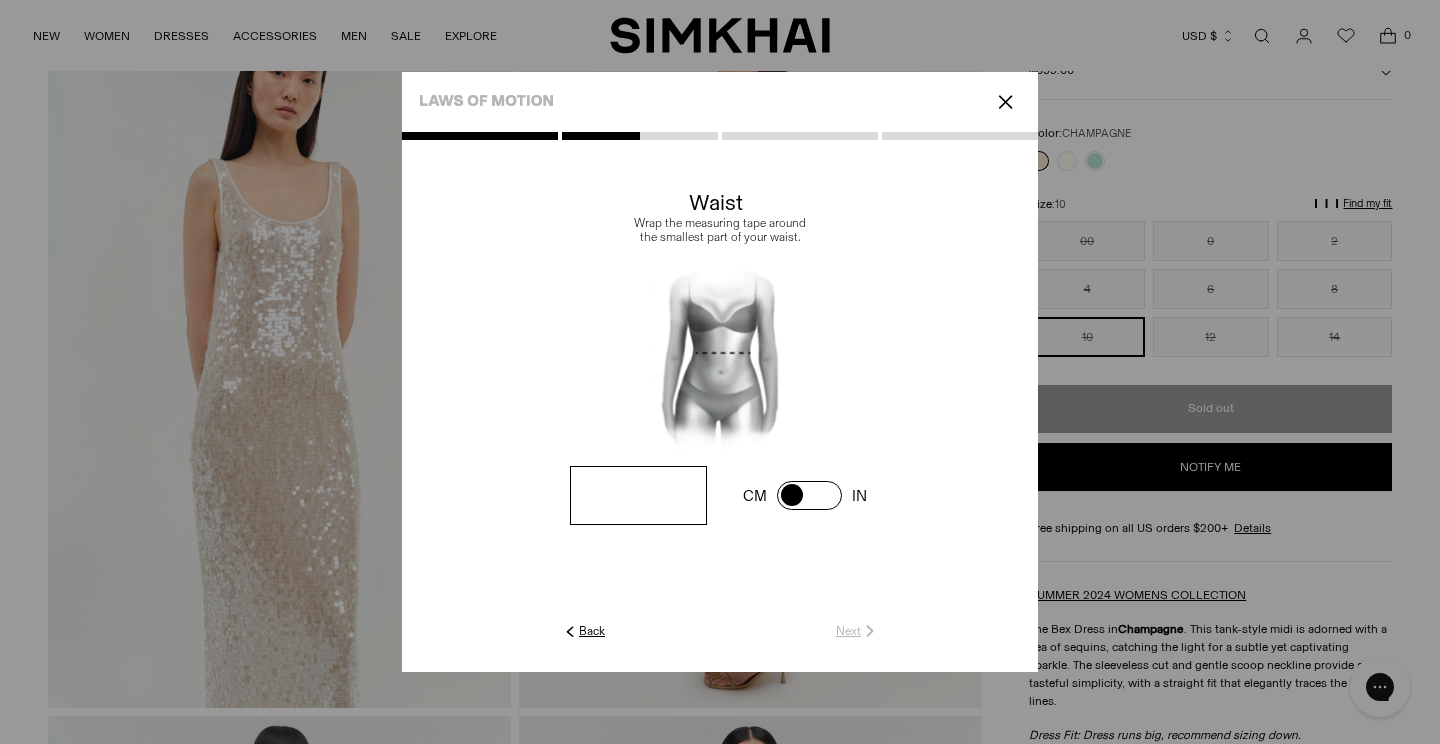 click at bounding box center [0, 0] 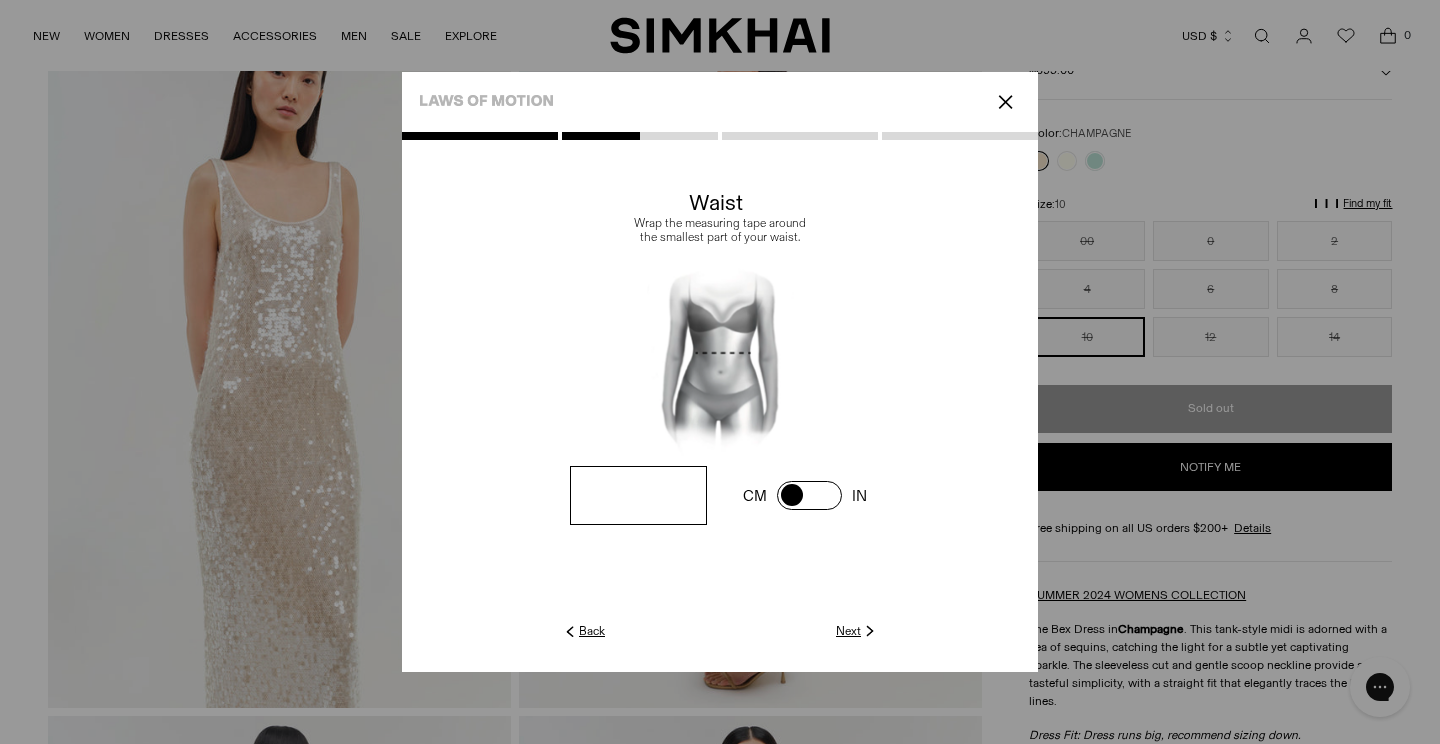 type on "***" 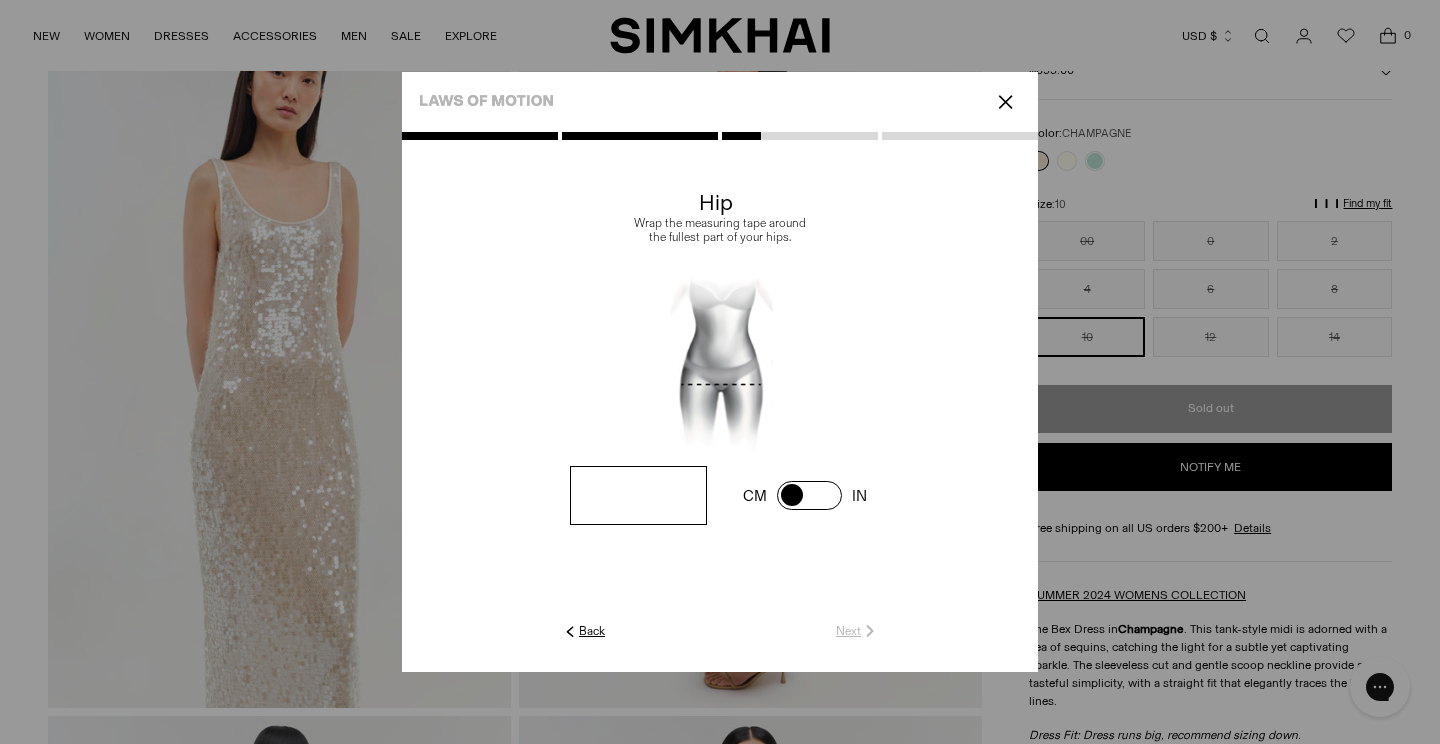 click at bounding box center [0, 0] 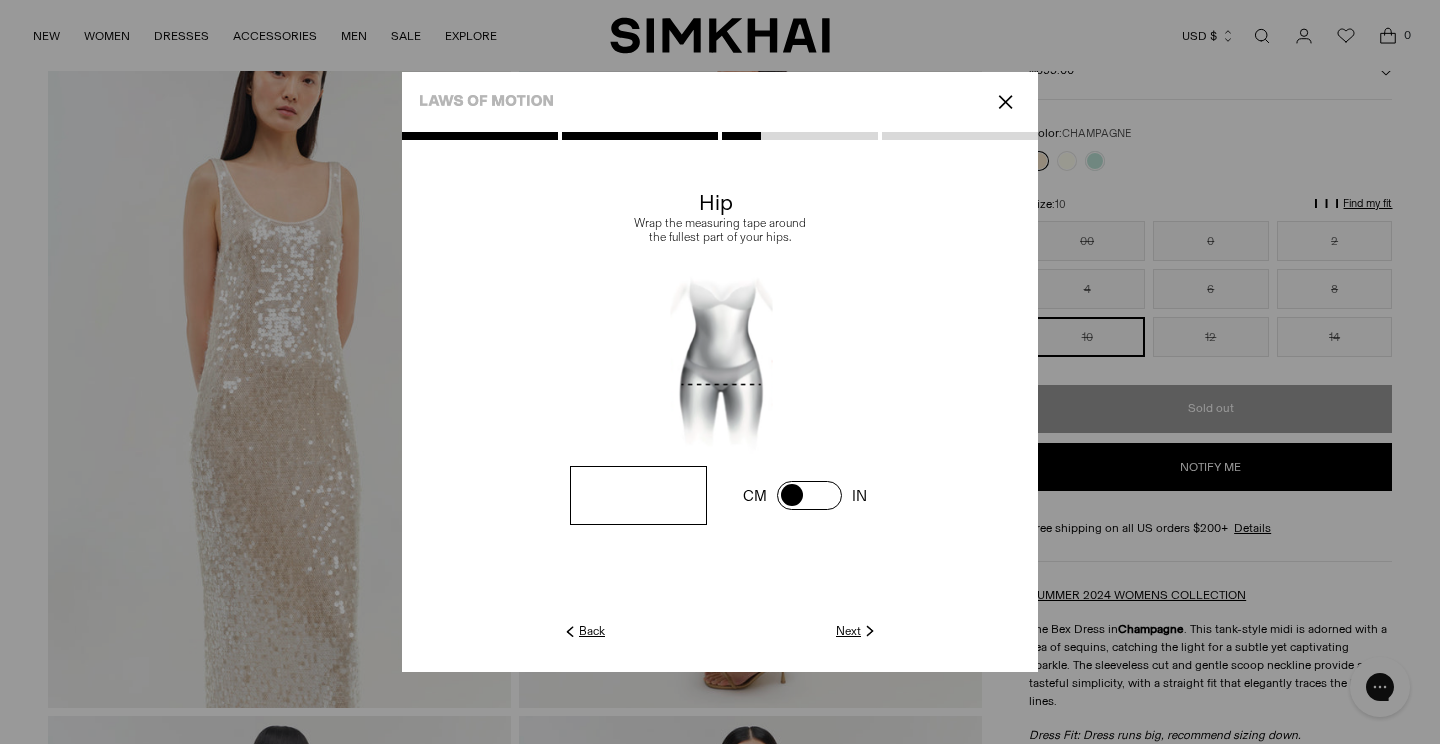 type on "***" 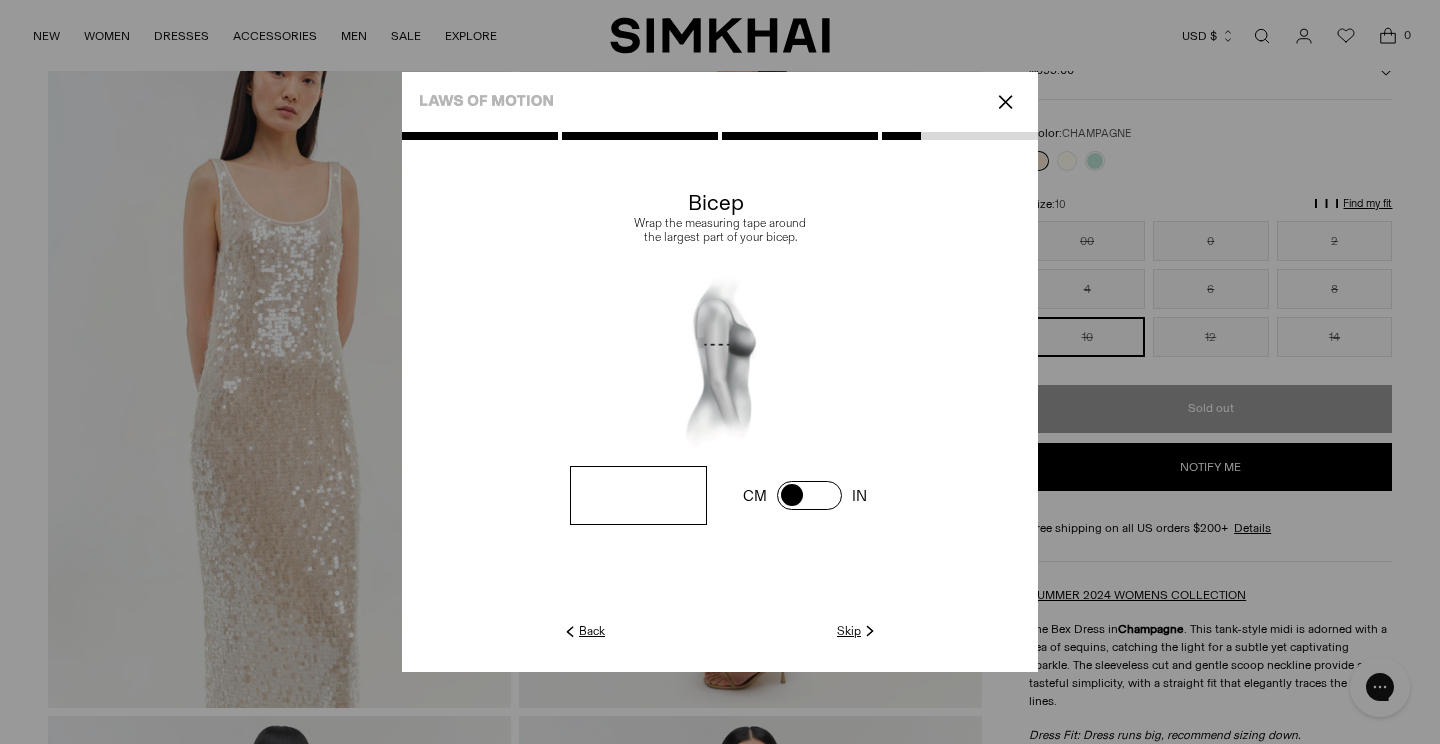 click on "Skip" 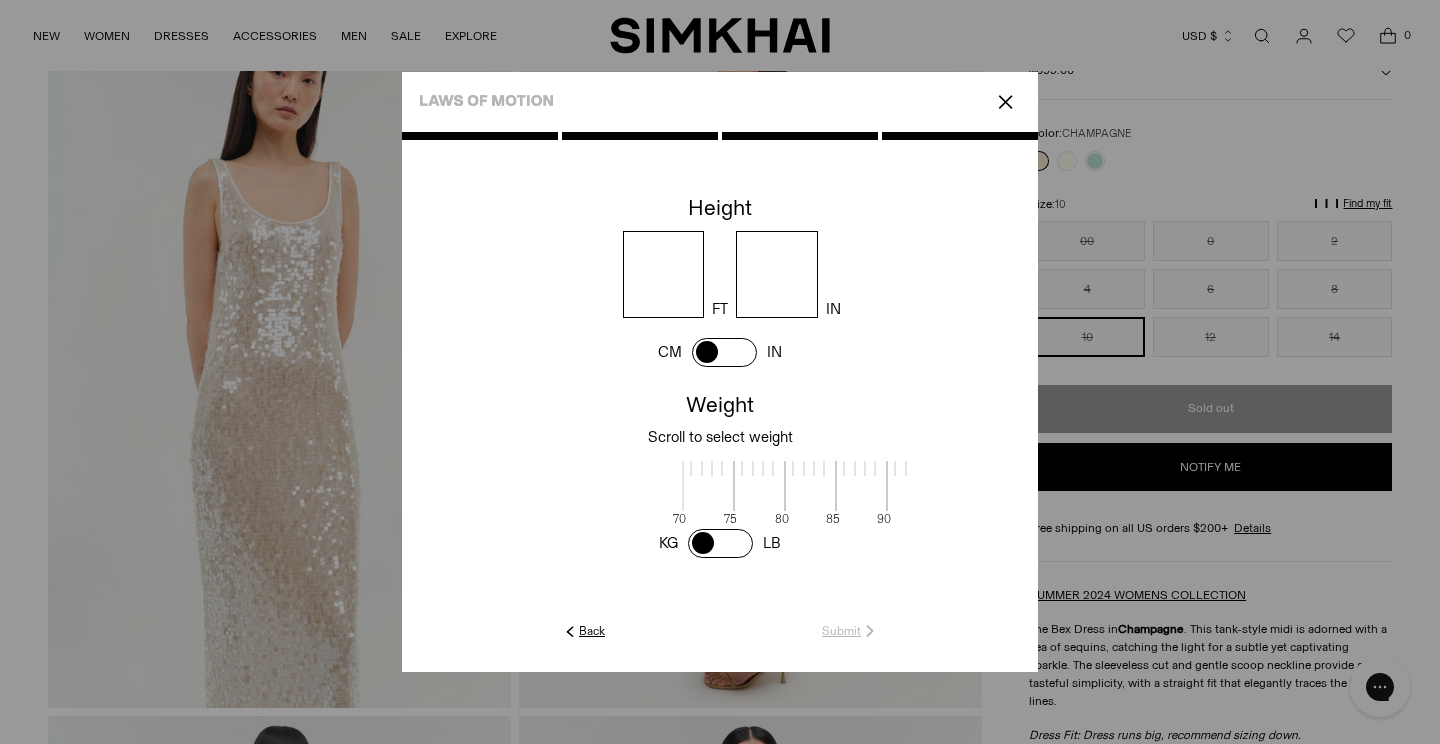 scroll, scrollTop: 4, scrollLeft: 650, axis: both 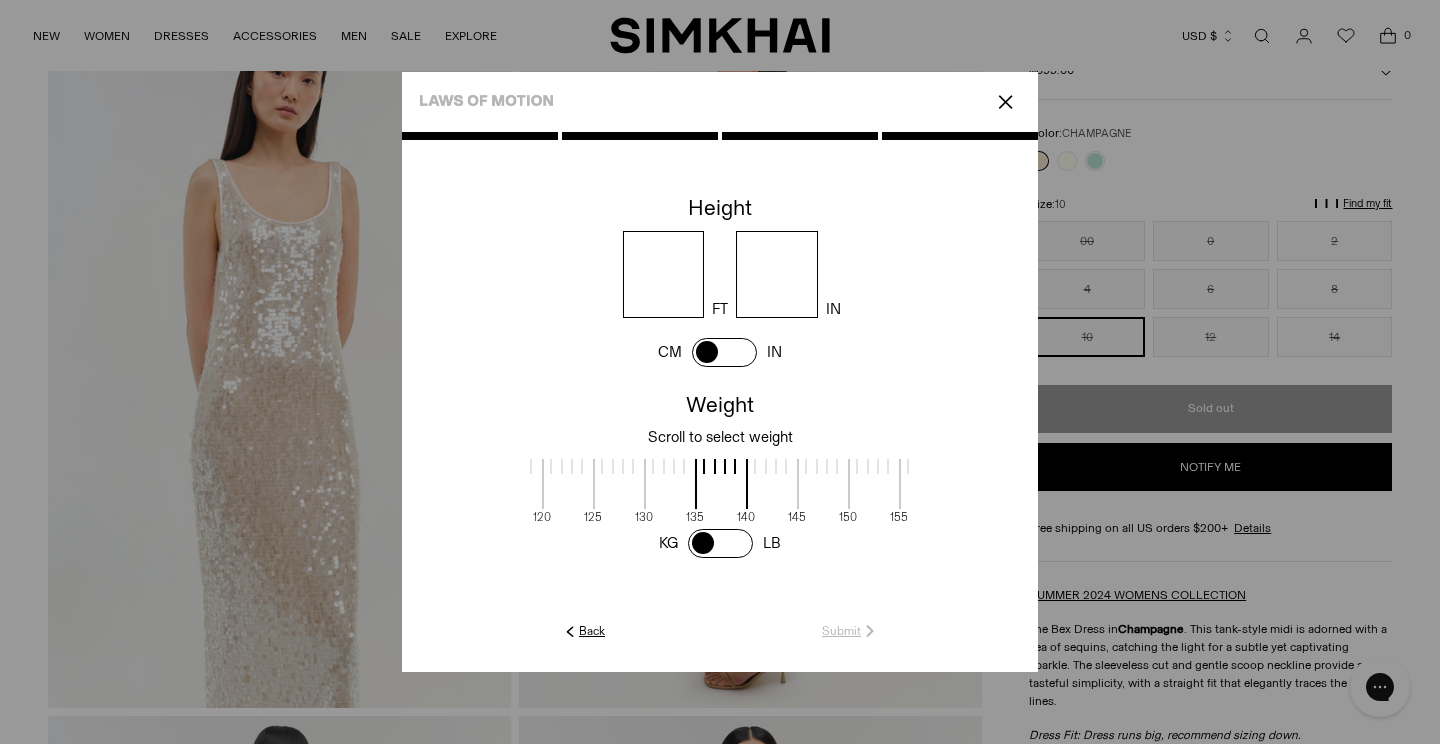 click at bounding box center [724, 352] 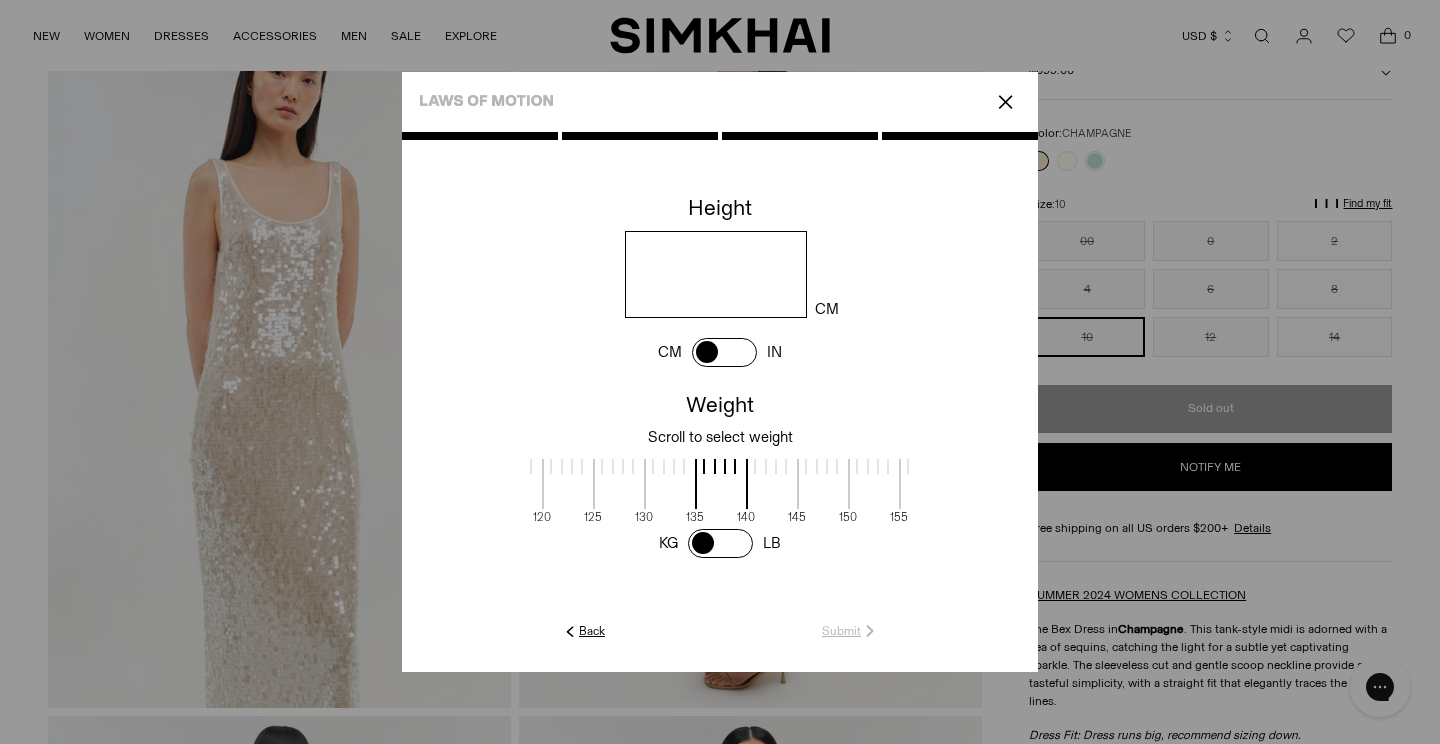 click at bounding box center (715, 274) 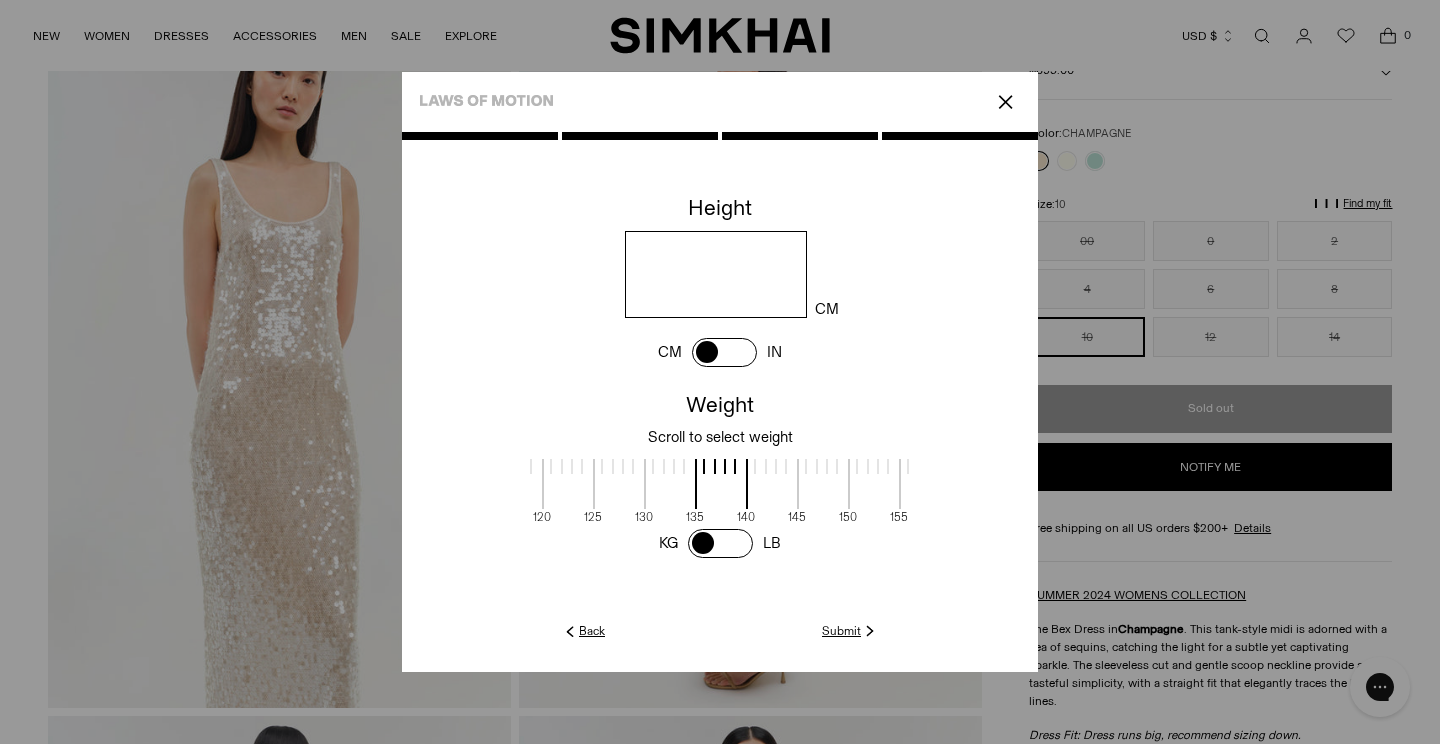 type on "***" 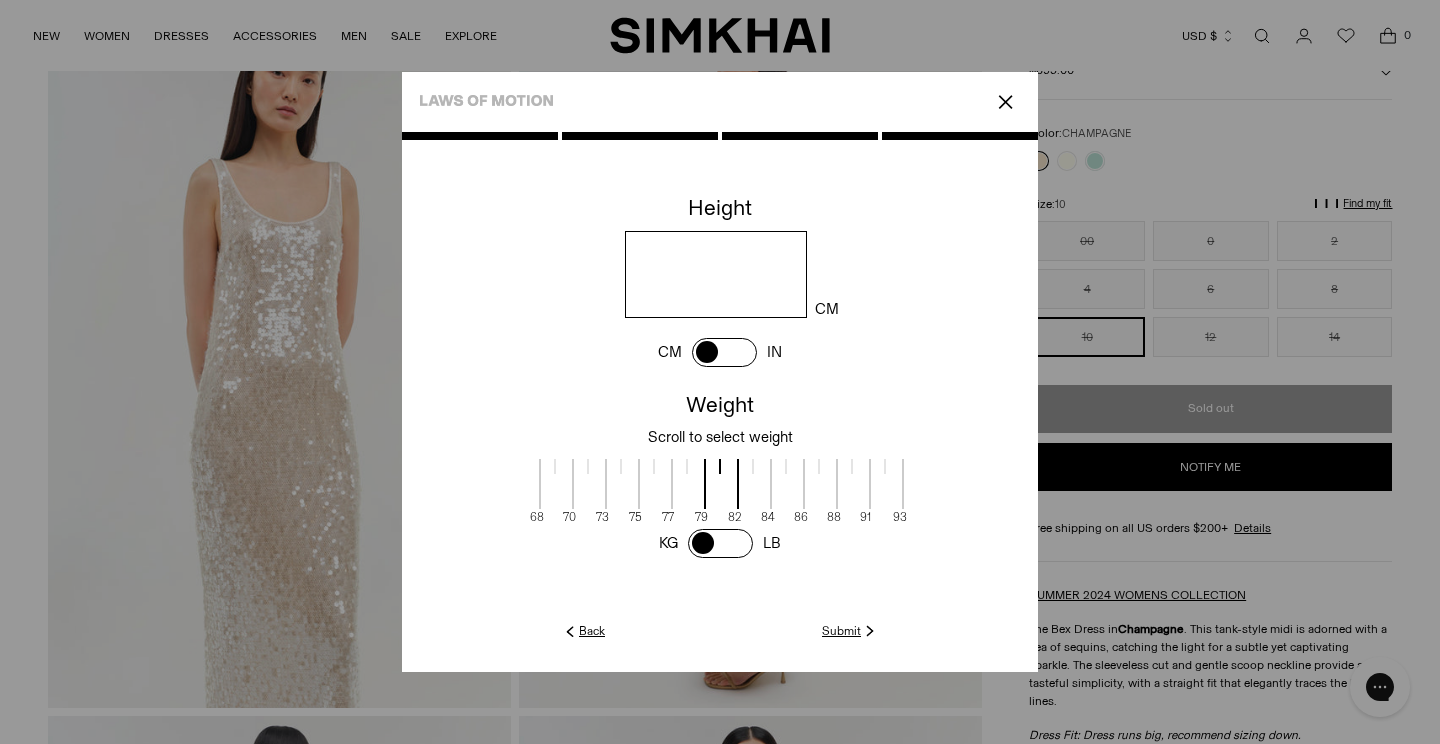 drag, startPoint x: 803, startPoint y: 484, endPoint x: 520, endPoint y: 468, distance: 283.45193 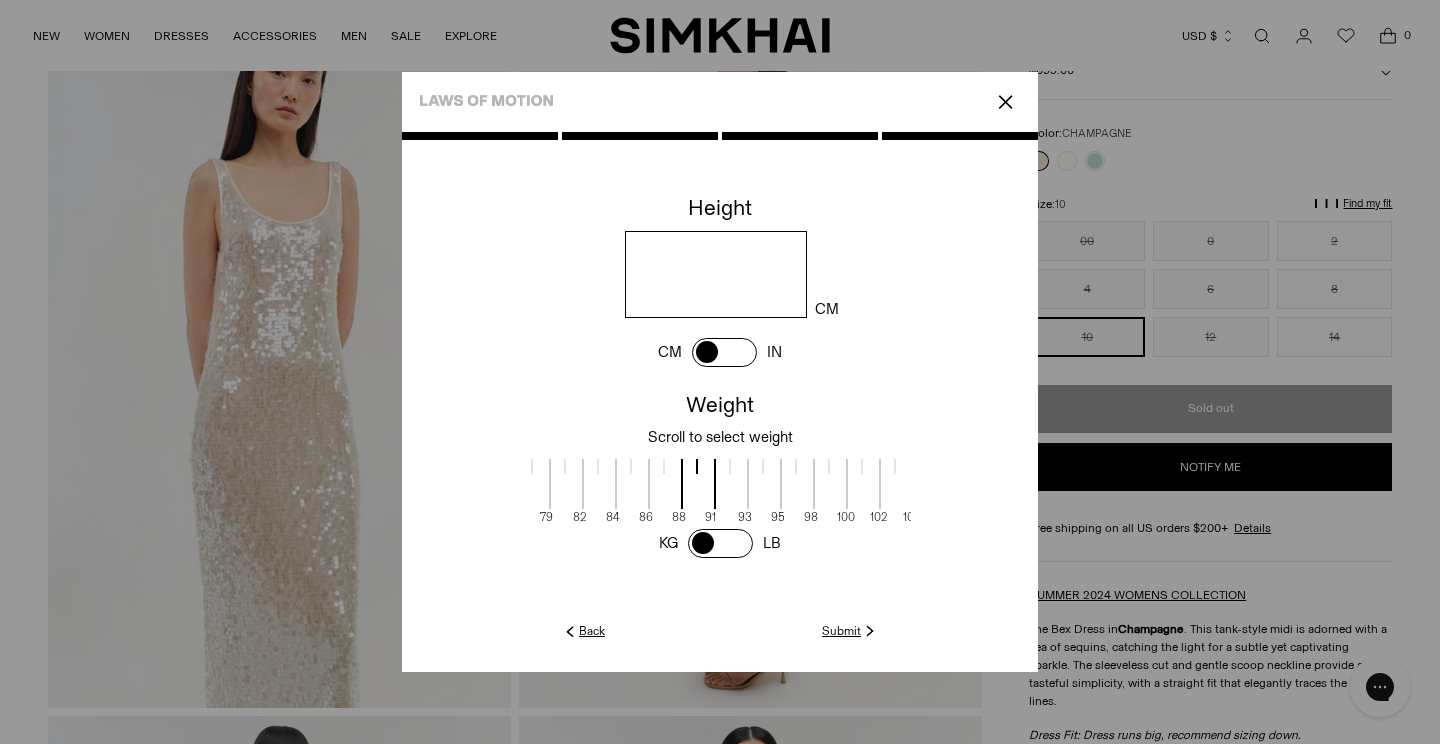 scroll, scrollTop: 4, scrollLeft: 827, axis: both 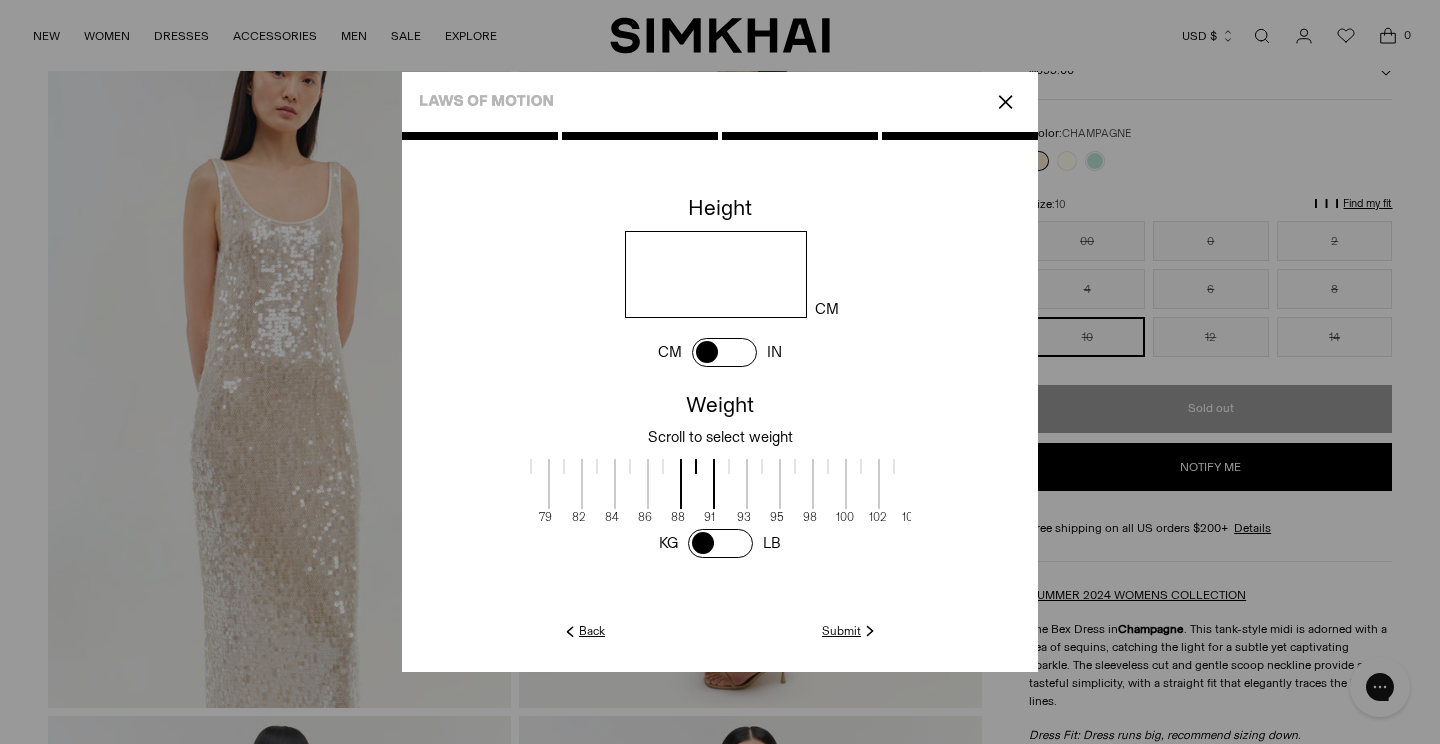 drag, startPoint x: 889, startPoint y: 490, endPoint x: 733, endPoint y: 503, distance: 156.54073 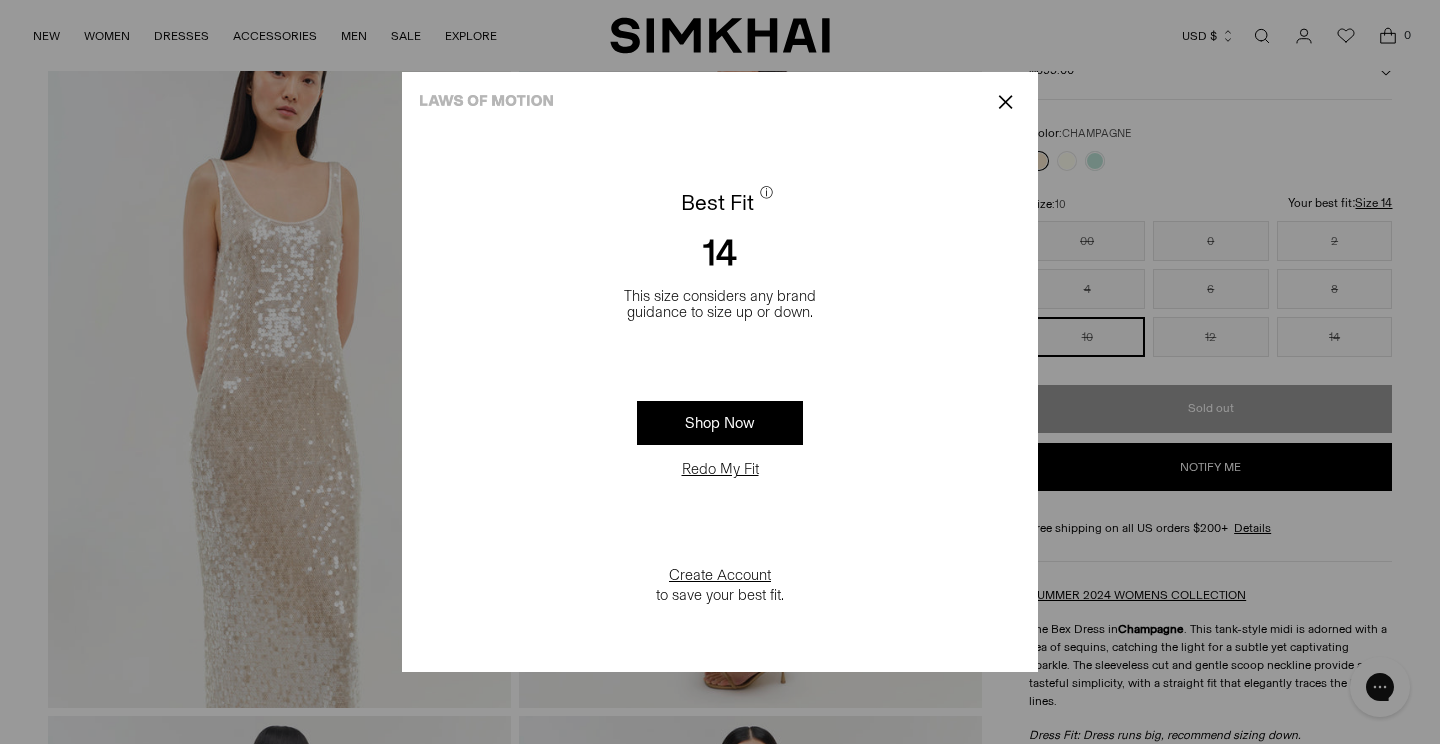 click on "guidance to size up or down." at bounding box center (720, 312) 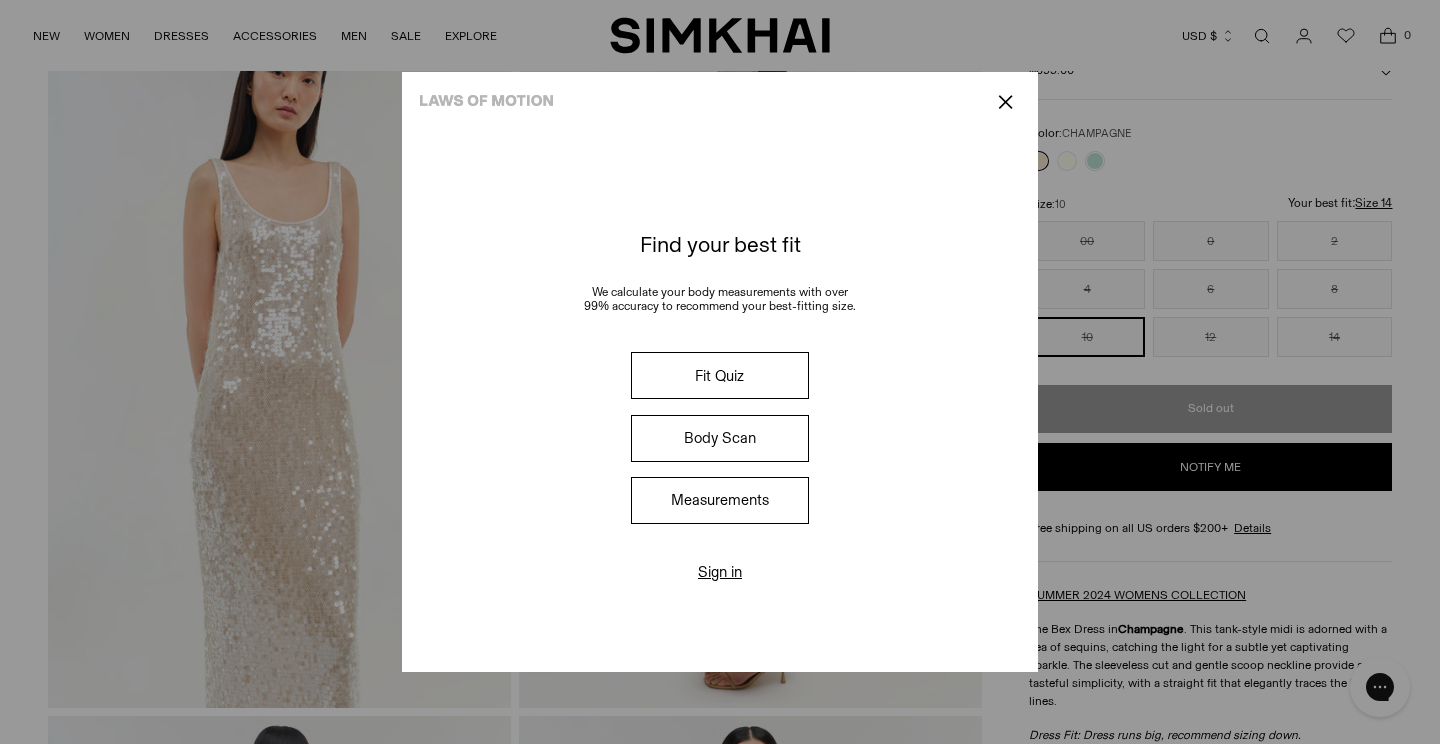 click on "✕" at bounding box center (720, 102) 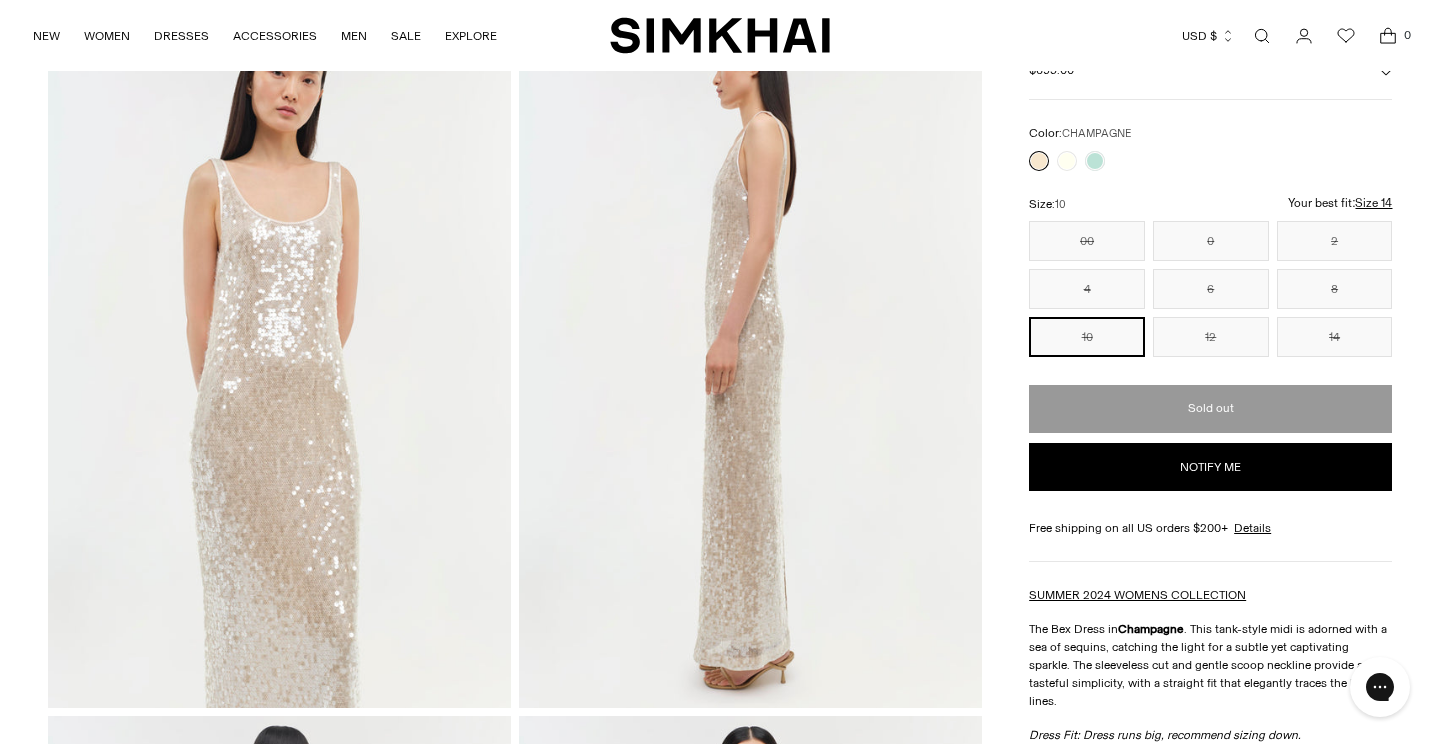 click on "Bex Dress
Regular price
$695.00
Unit price
/ per
Color:
CHAMPAGNE
Color:
CHAMPAGNE
*********
Size:
10
00
** * * * * * ** *" at bounding box center (1210, 503) 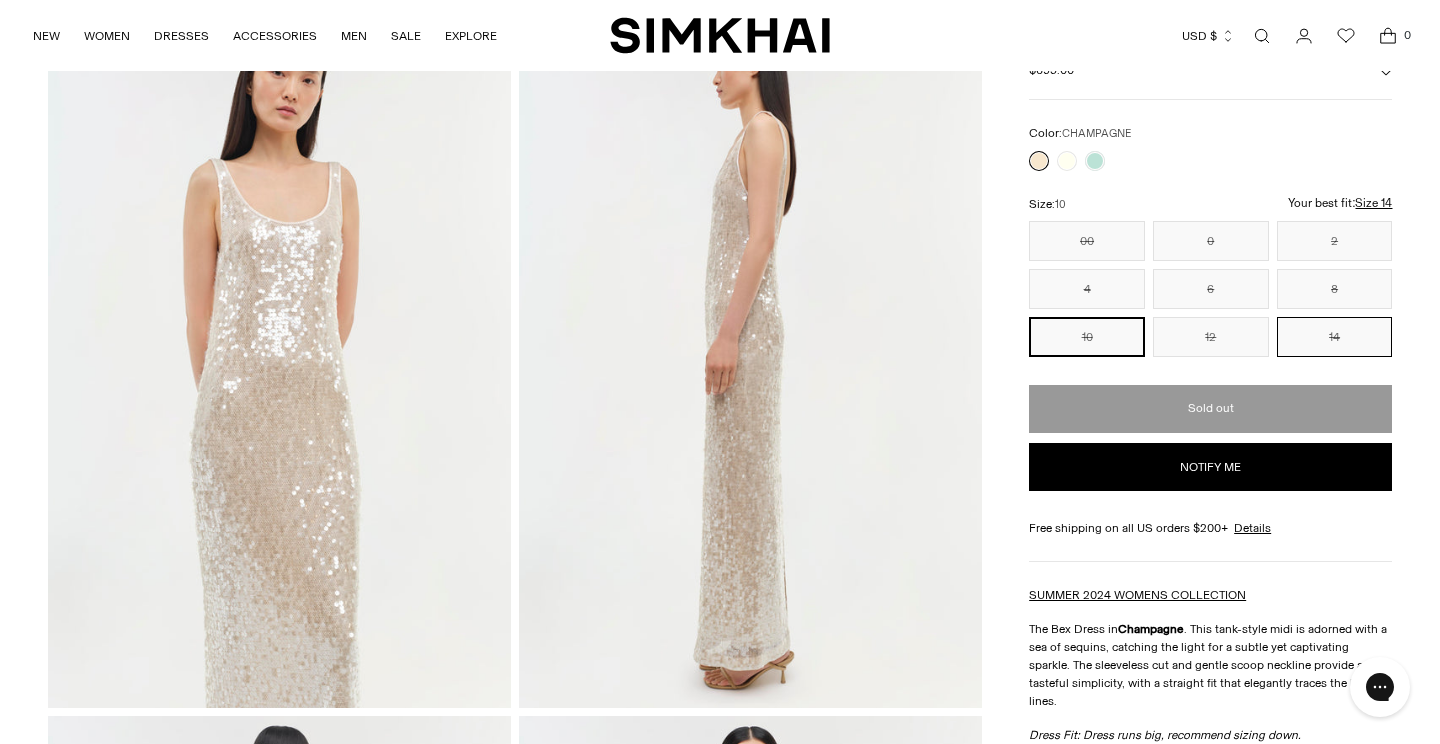 click on "14" at bounding box center [1335, 337] 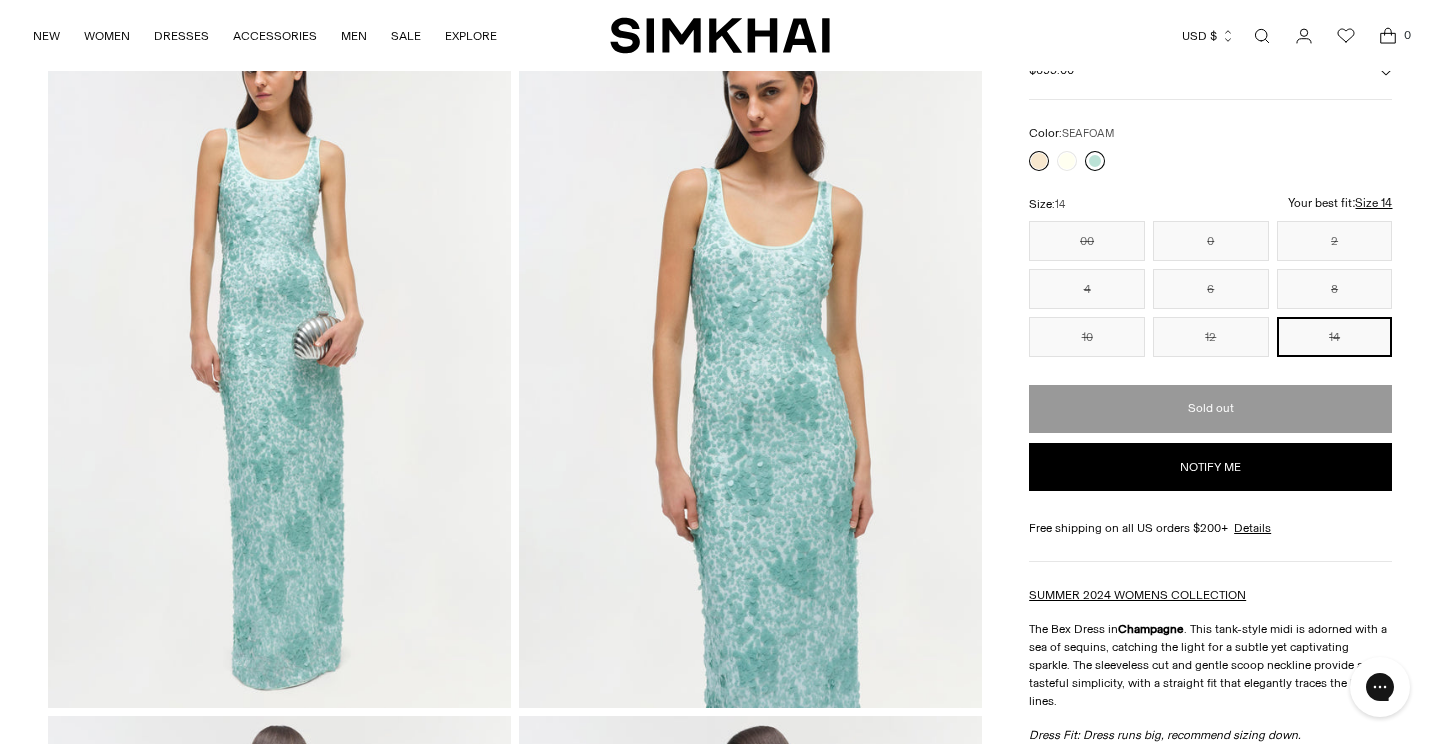 click at bounding box center [1095, 161] 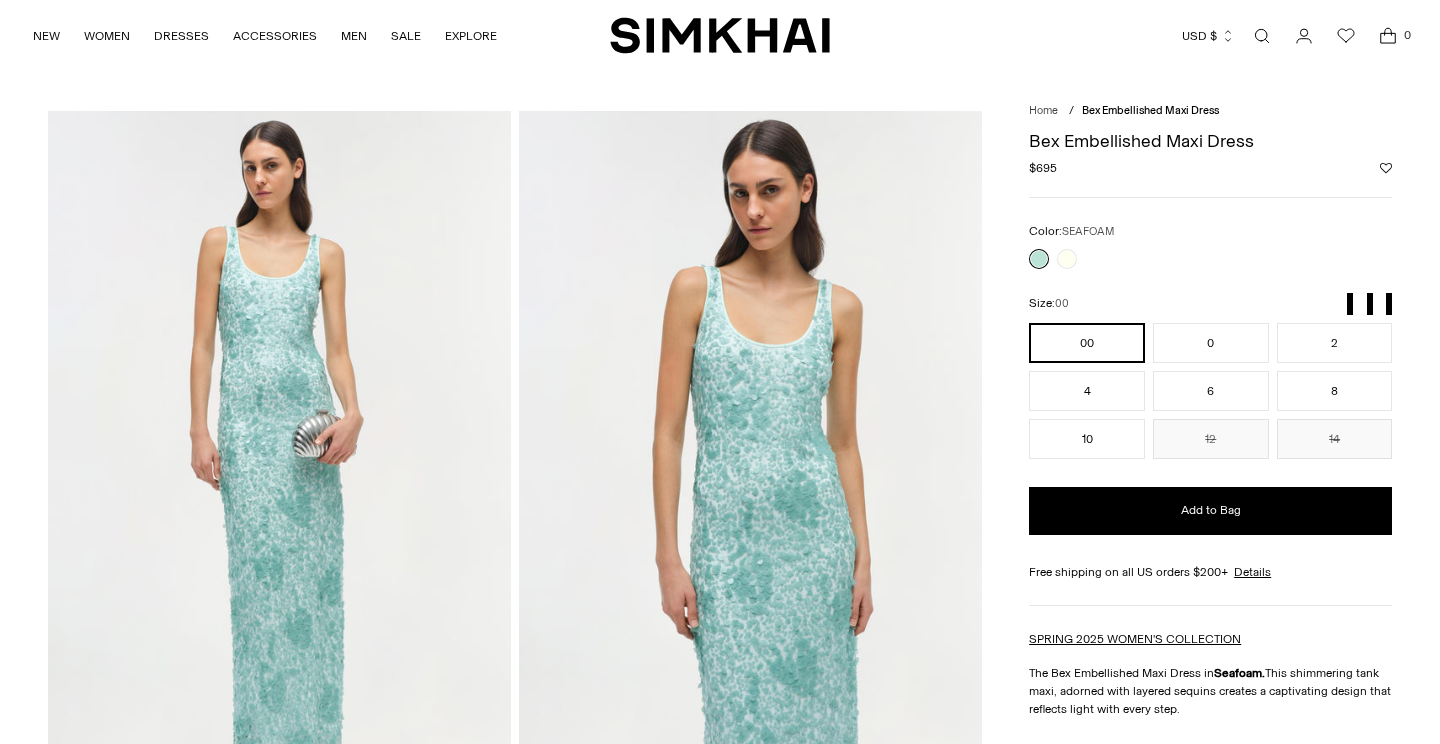 click at bounding box center [1067, 259] 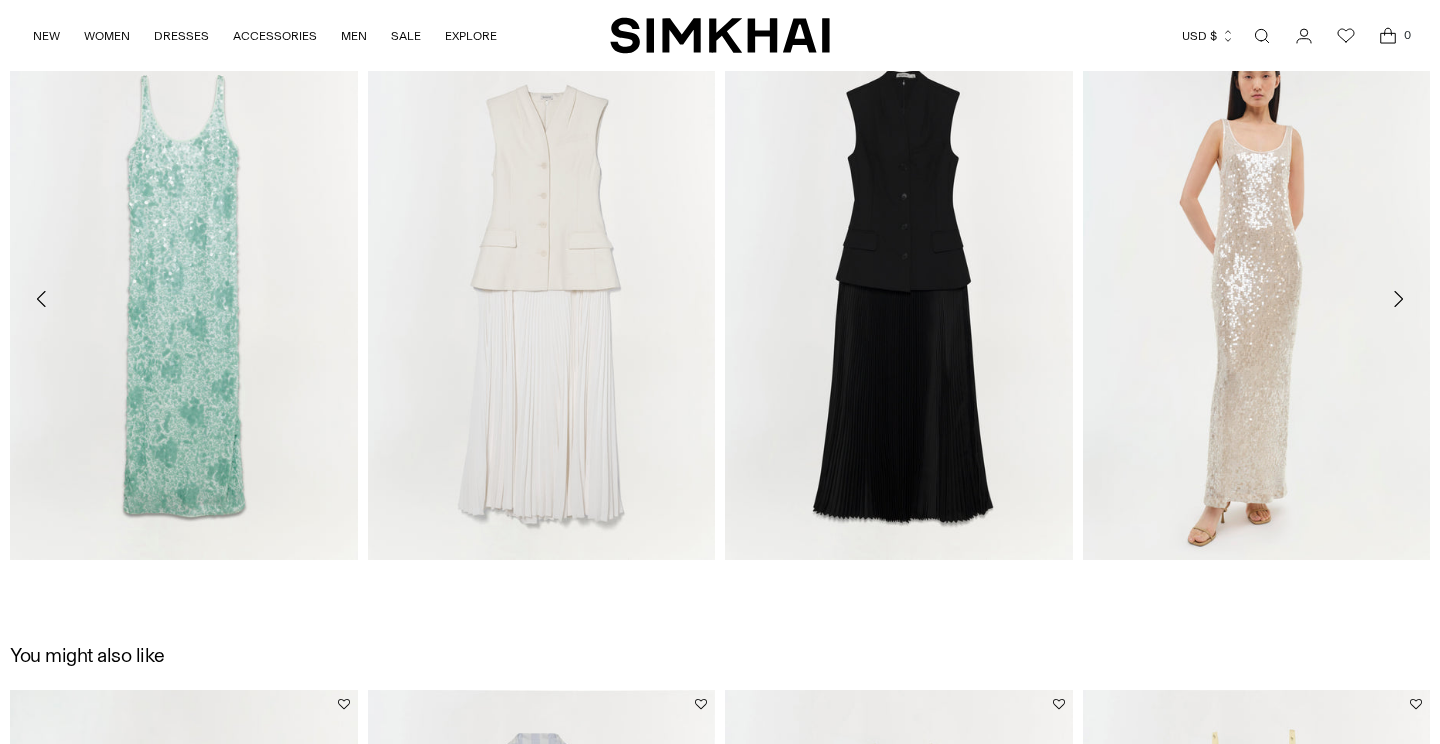 scroll, scrollTop: 0, scrollLeft: 0, axis: both 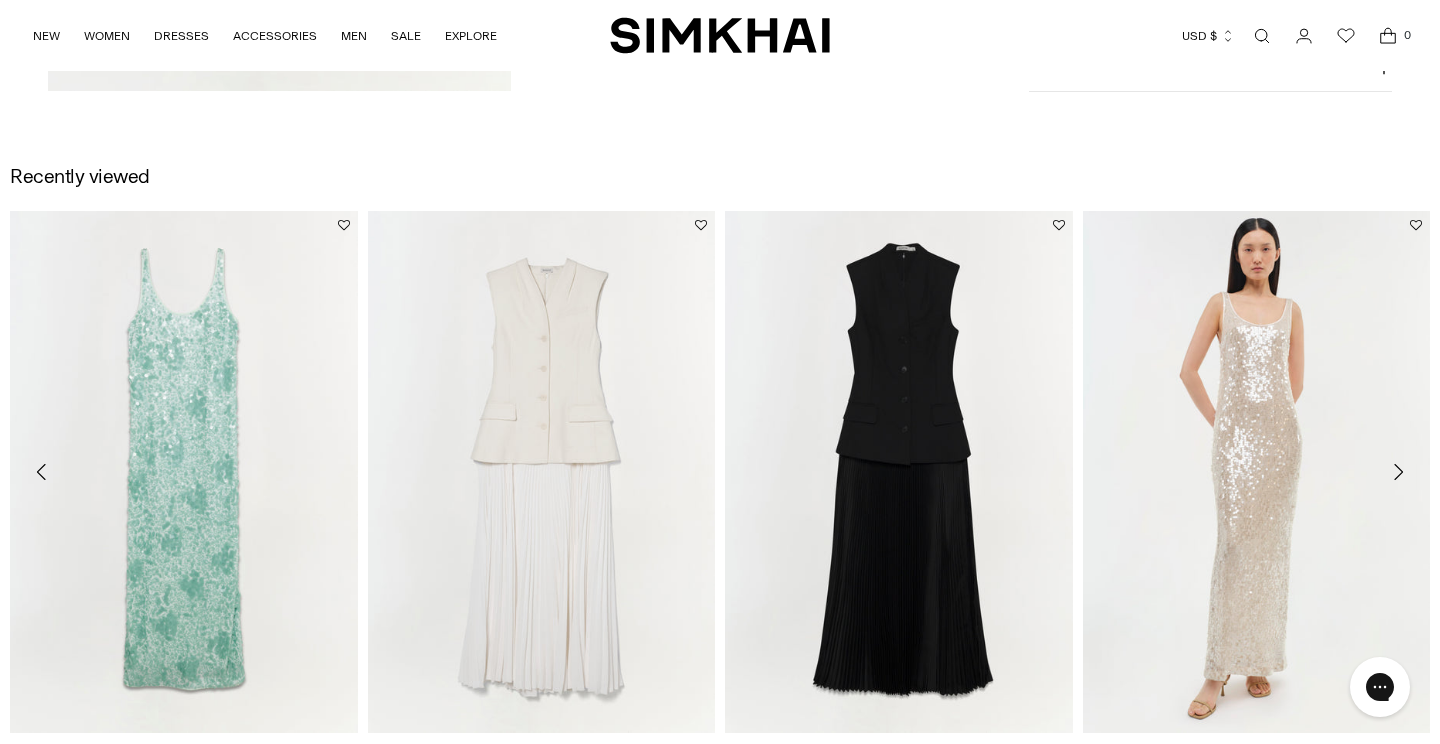 click 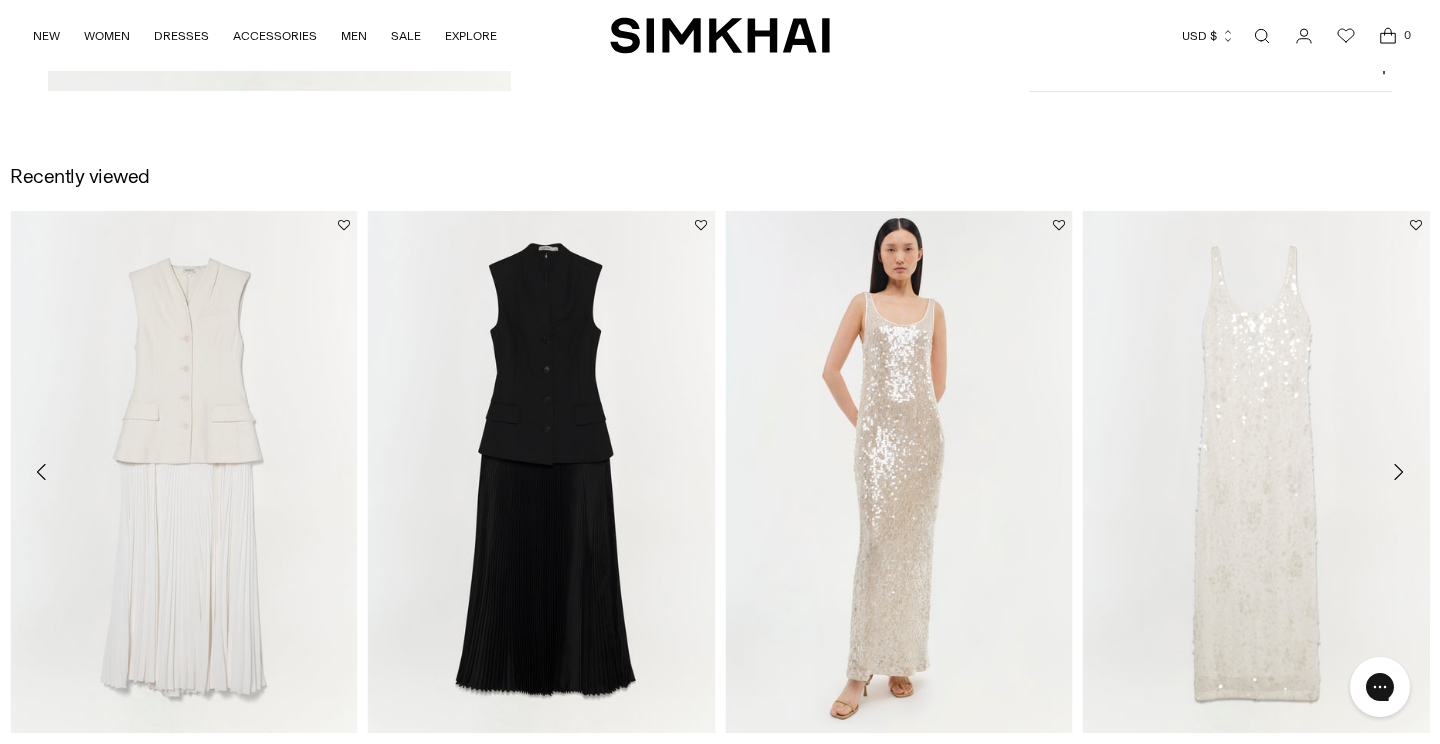 click 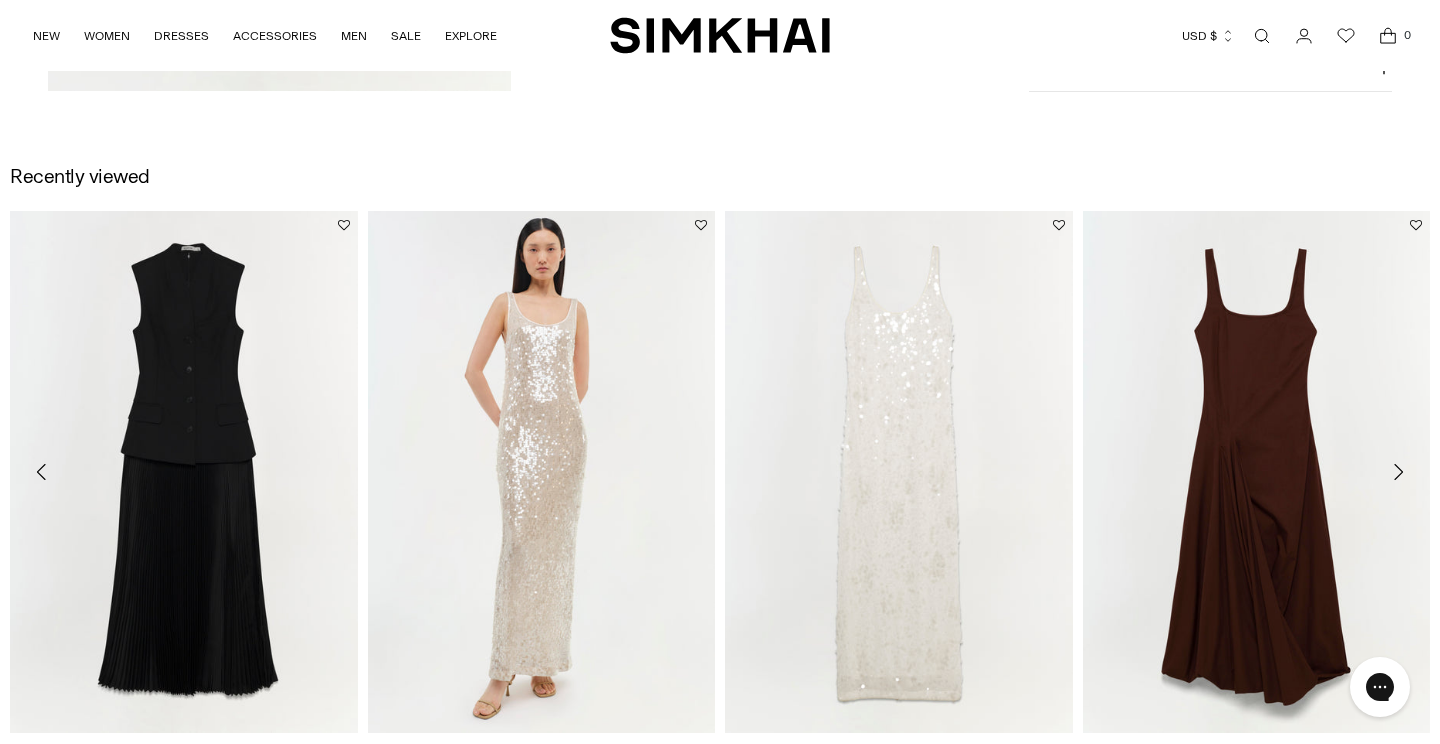 click 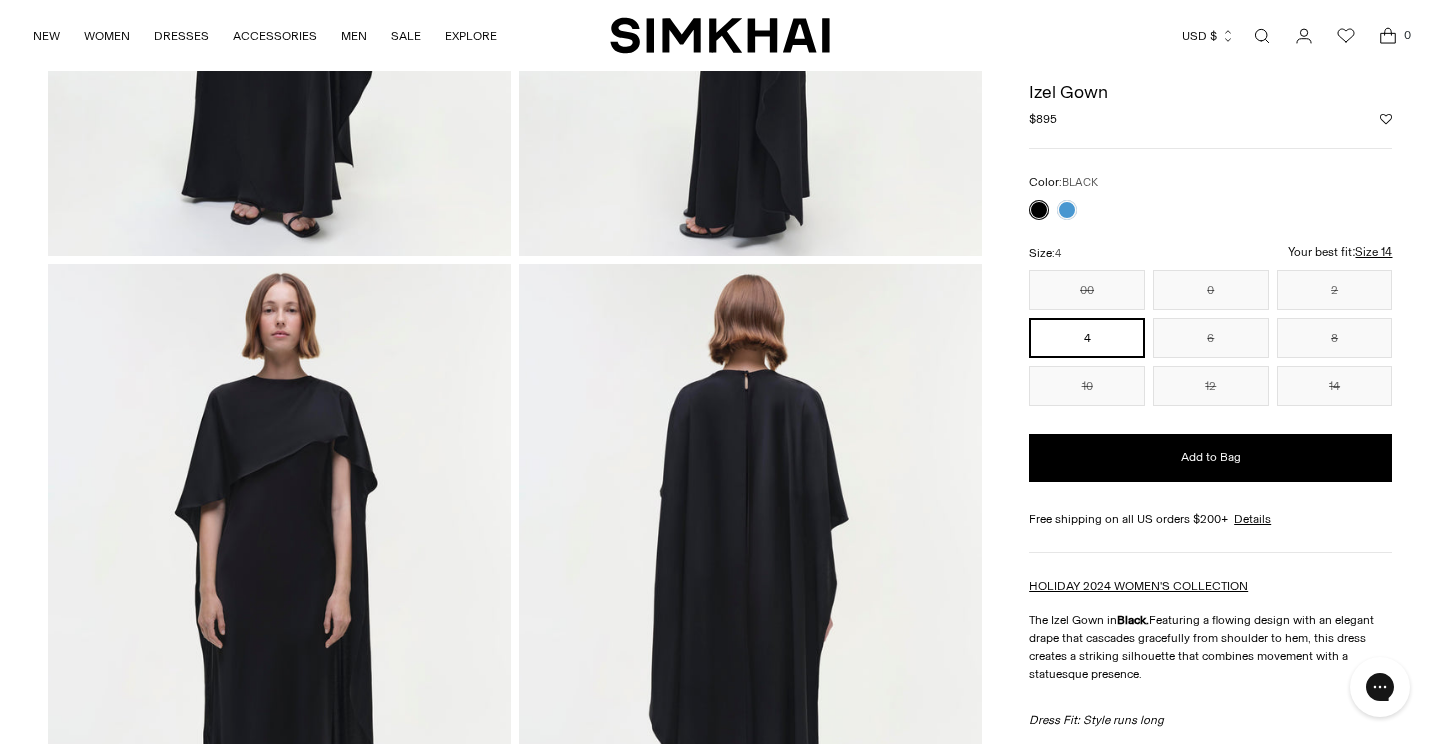 scroll, scrollTop: 485, scrollLeft: 0, axis: vertical 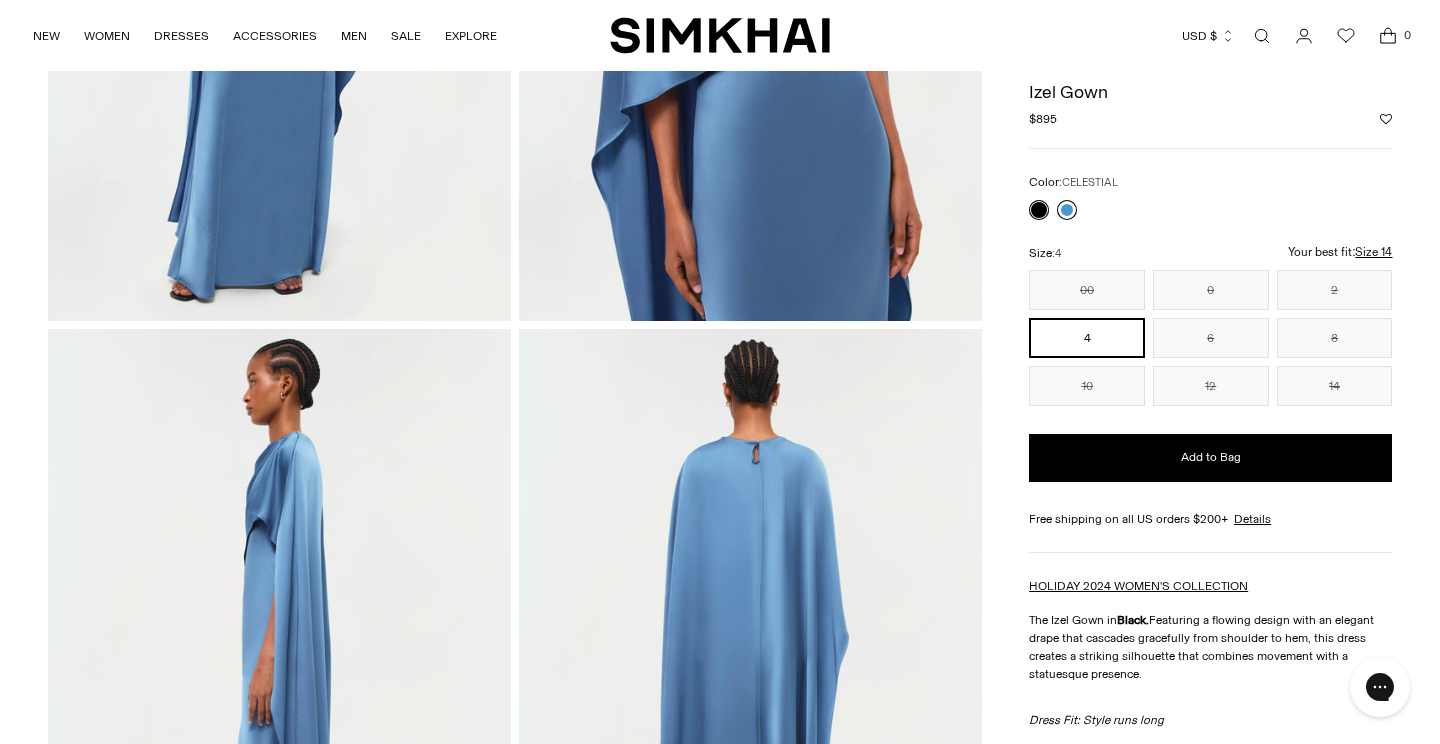 click at bounding box center (1067, 210) 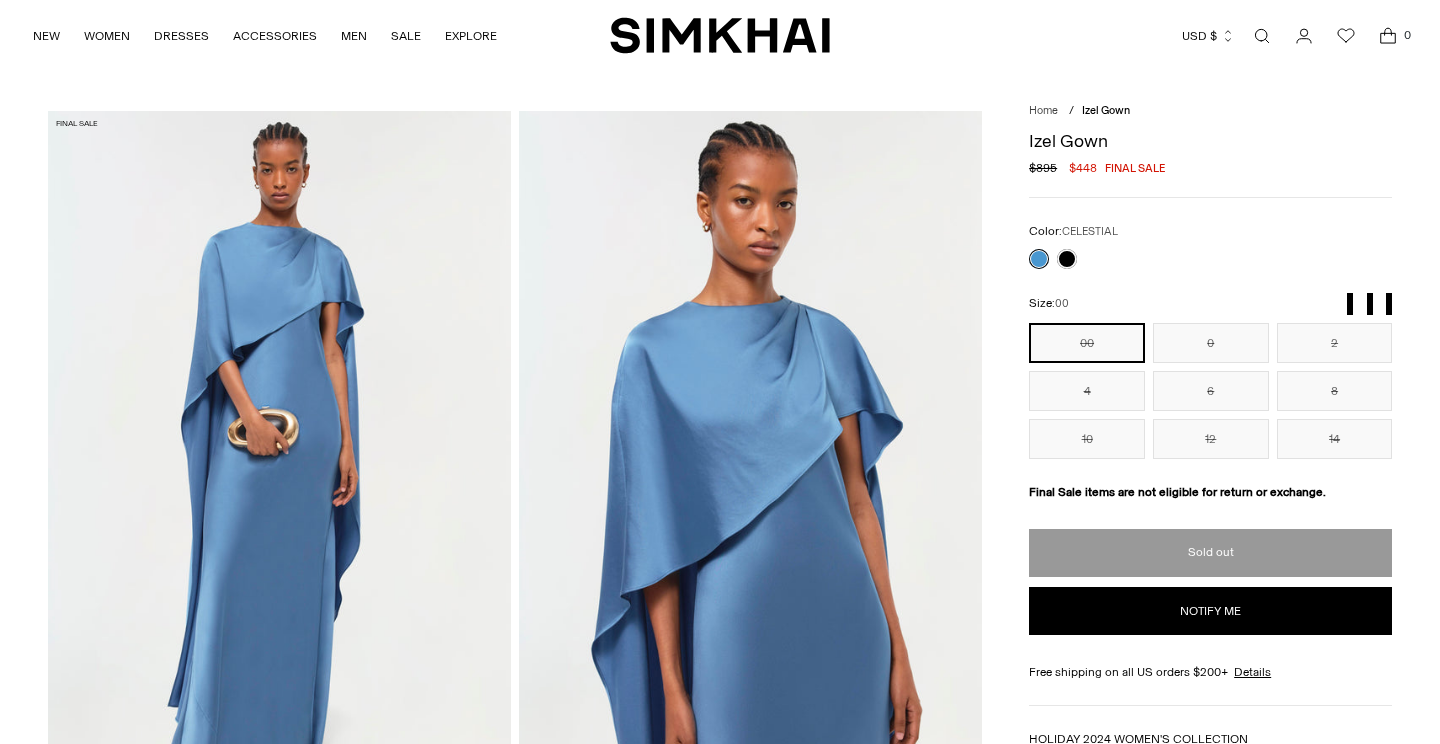 scroll, scrollTop: 0, scrollLeft: 0, axis: both 